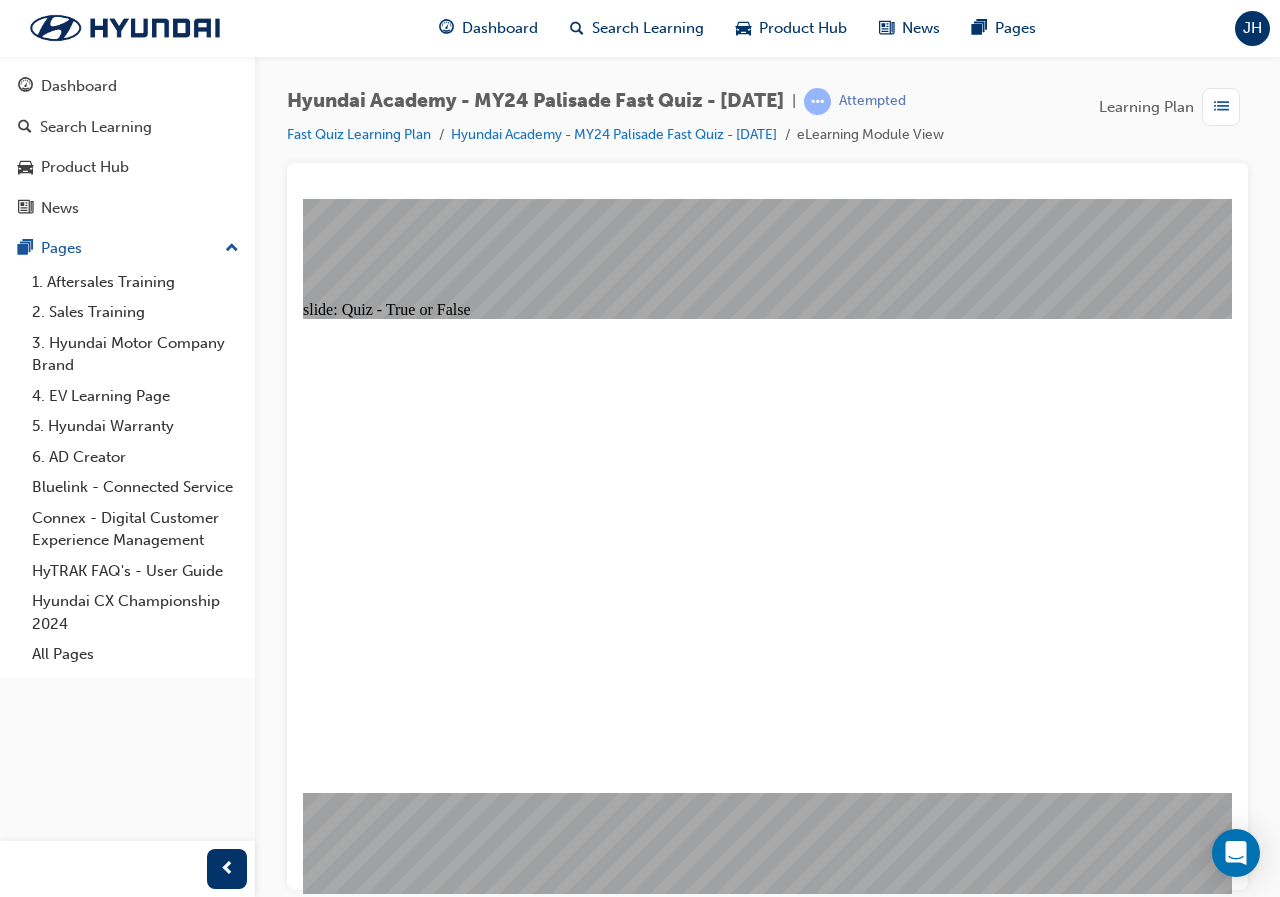 scroll, scrollTop: 0, scrollLeft: 0, axis: both 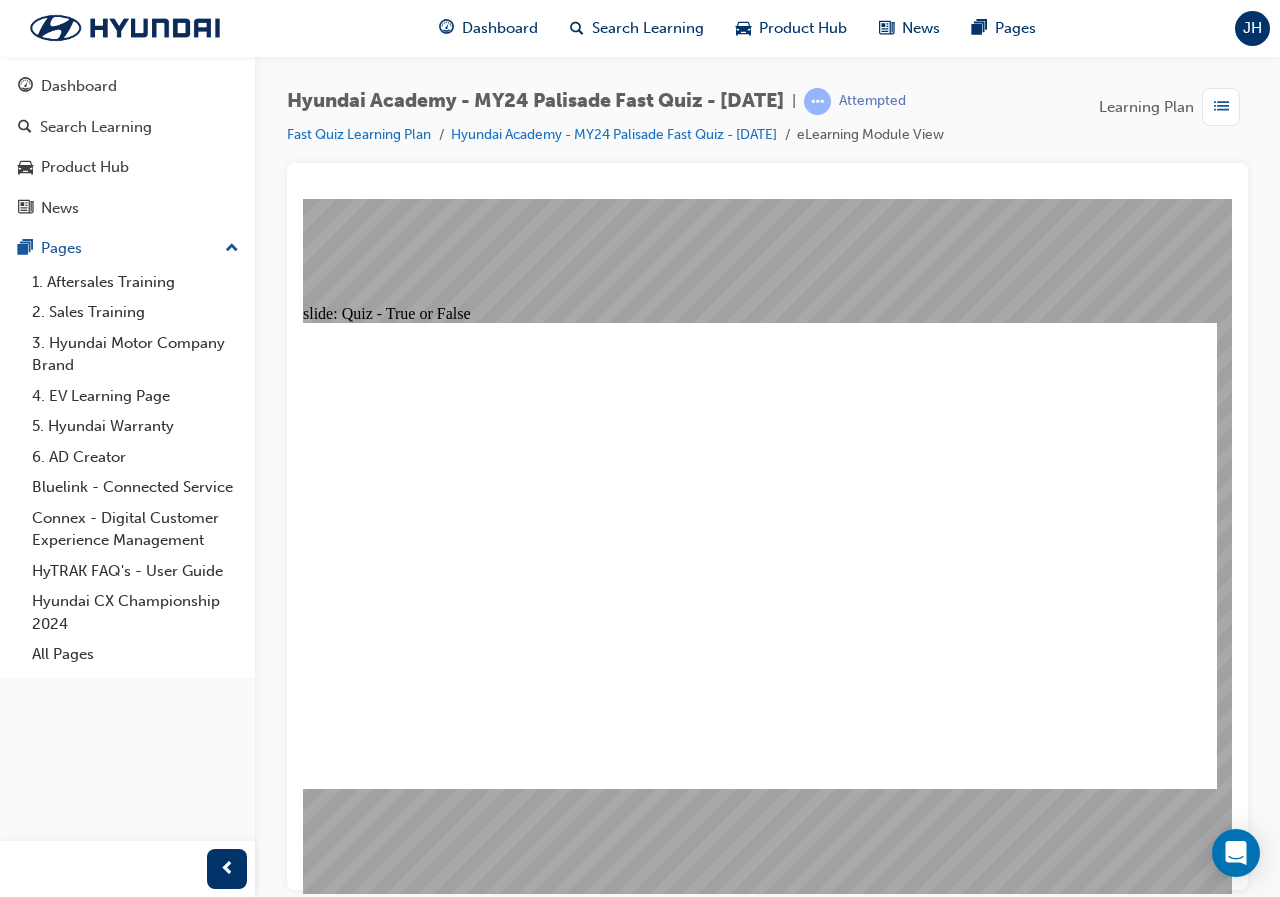 click 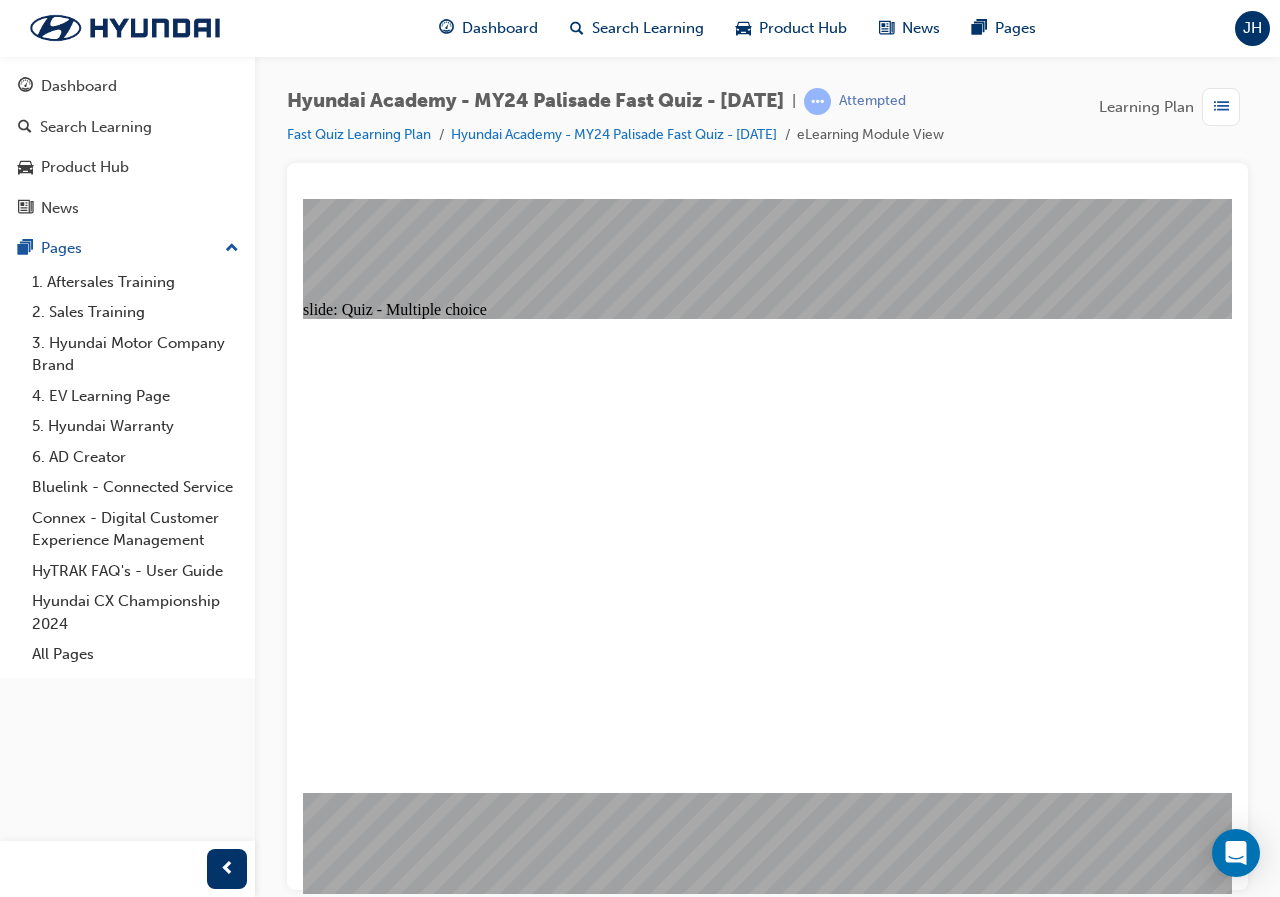 click 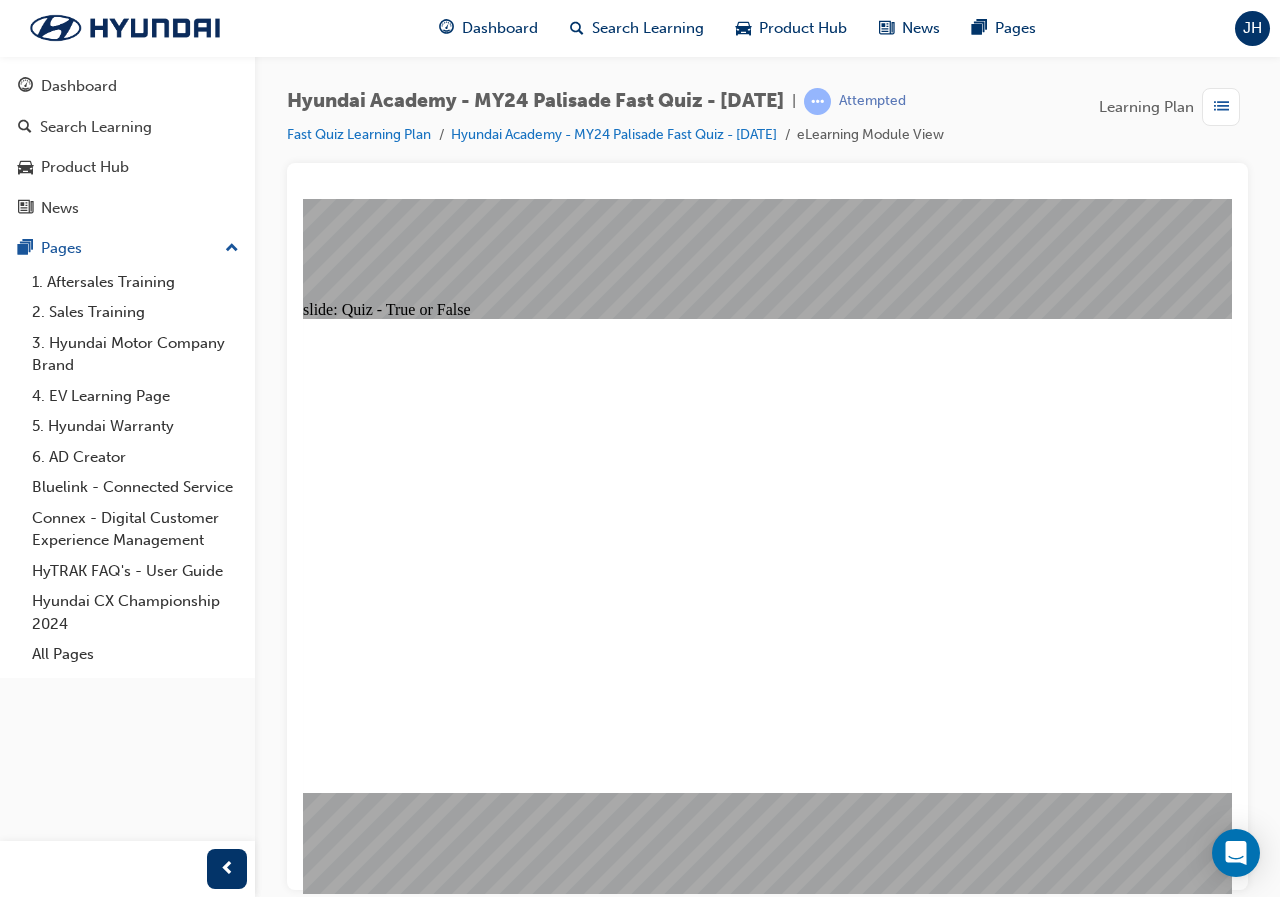 click 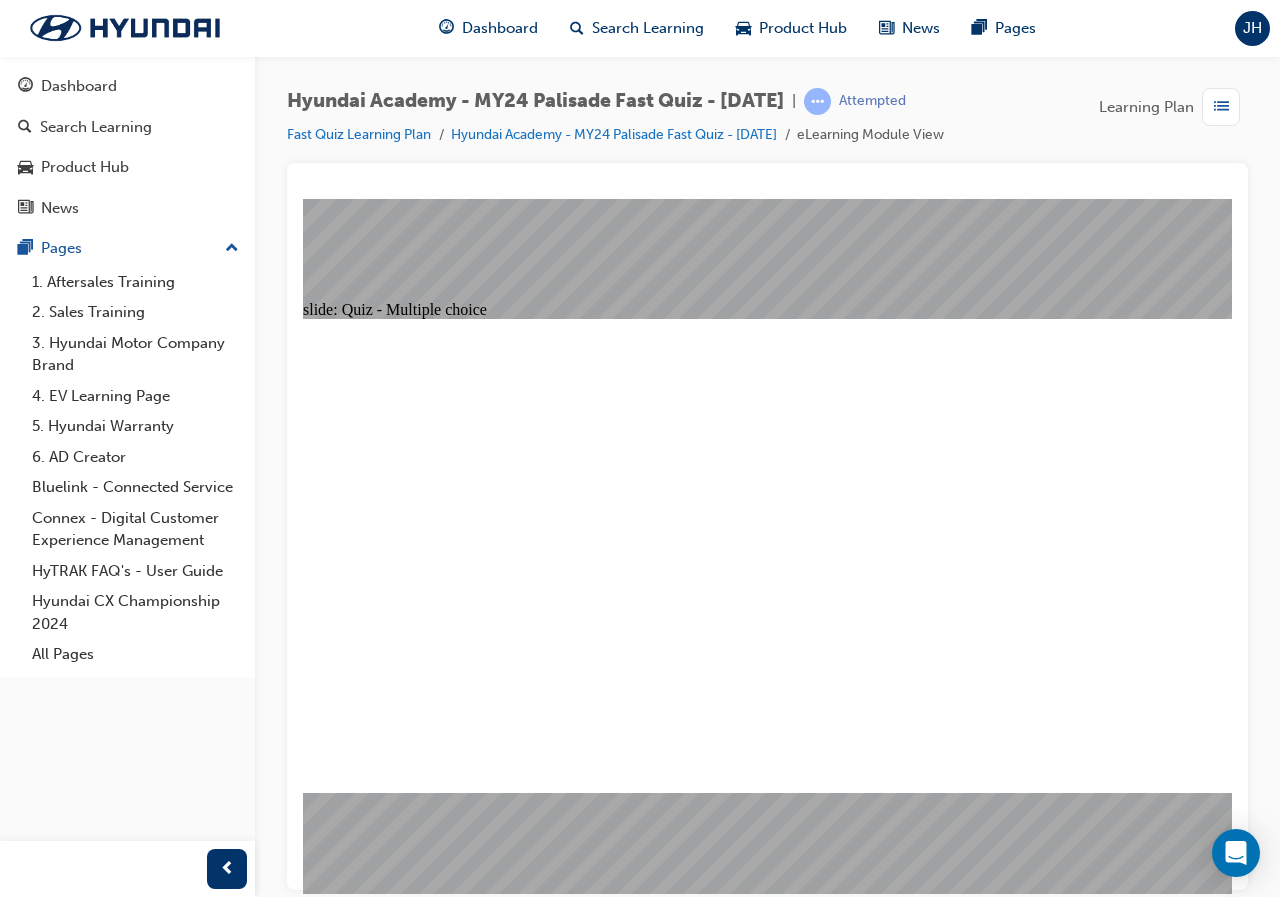 click 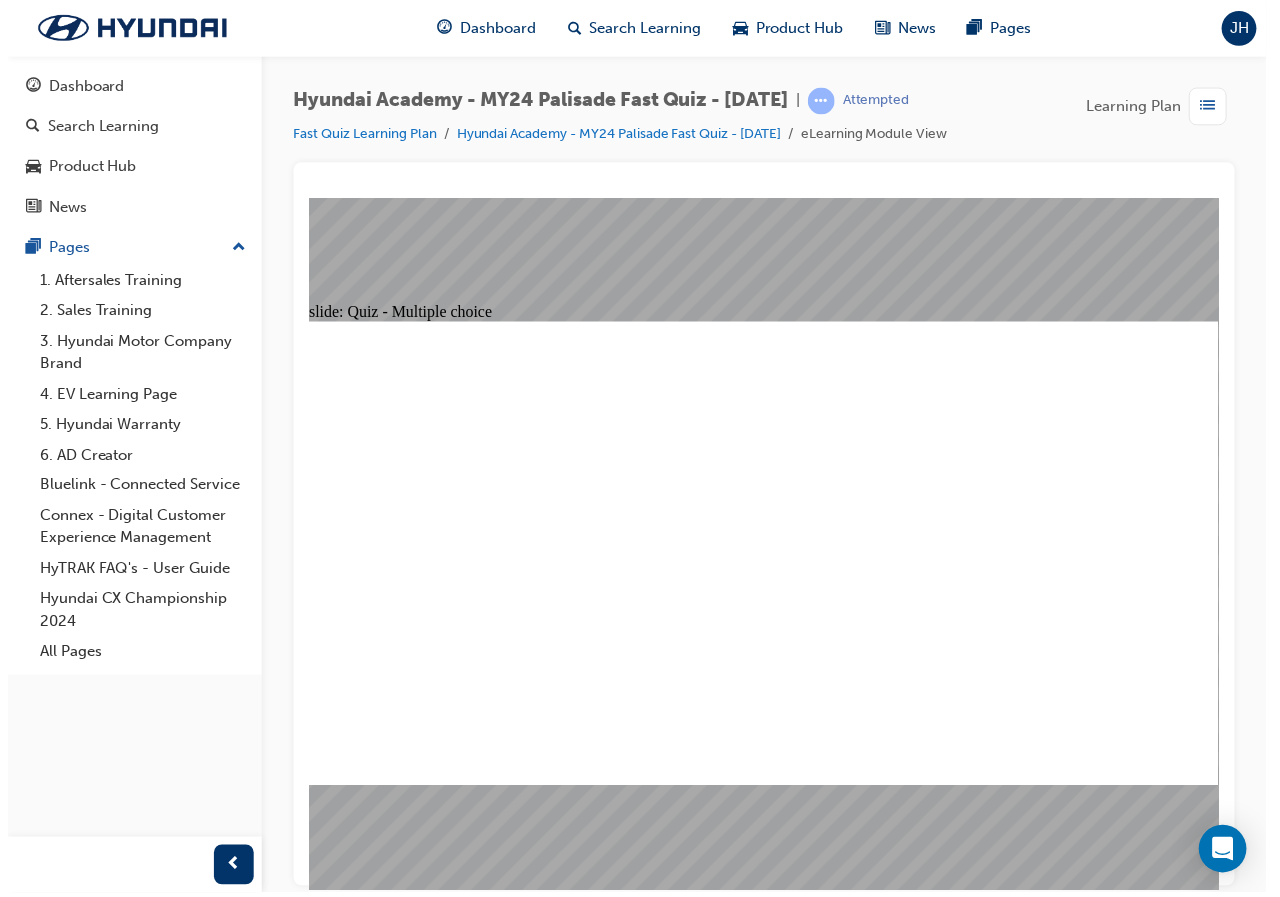 drag, startPoint x: 804, startPoint y: 641, endPoint x: 803, endPoint y: 619, distance: 22.022715 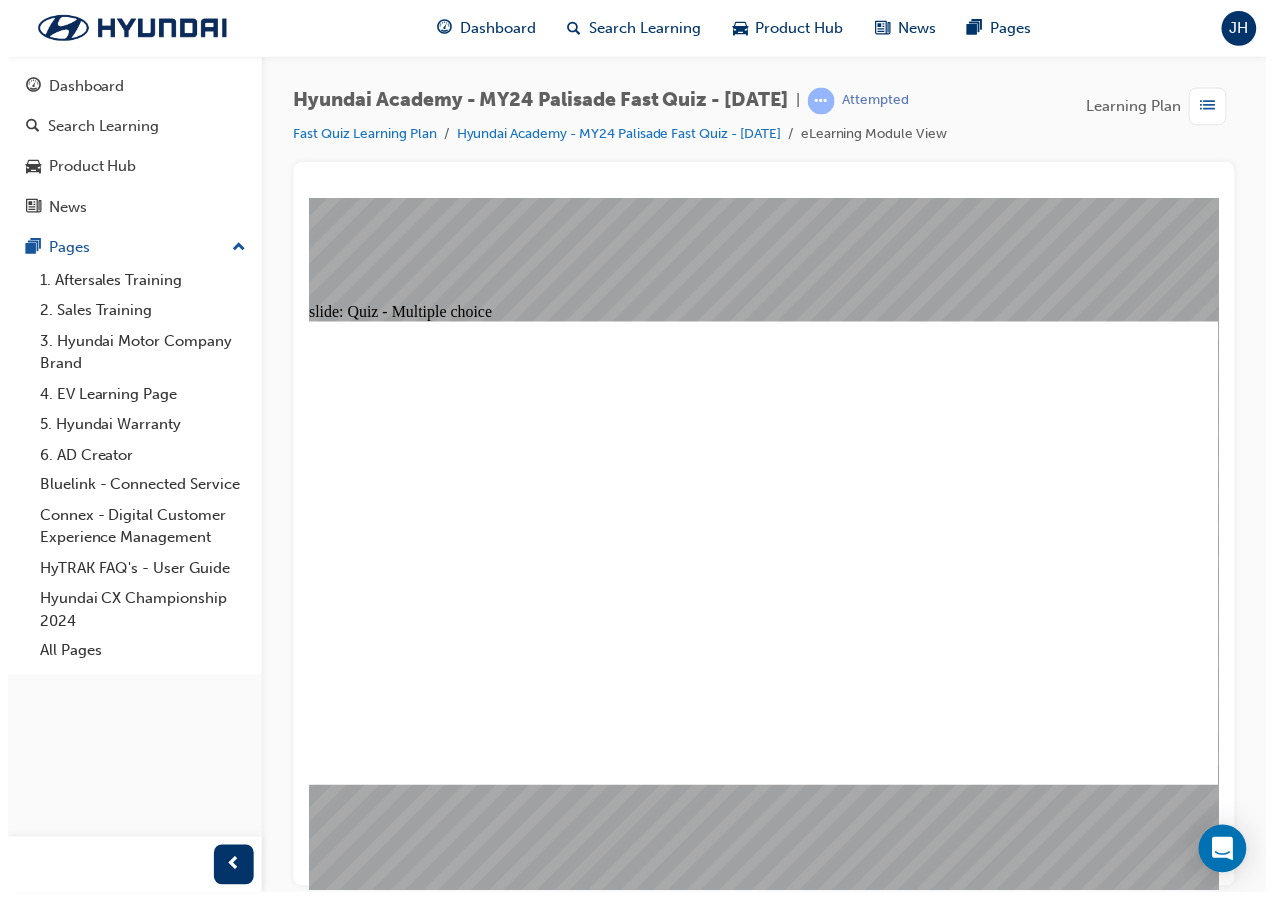 click on "That's right! You selected the correct response. Close" at bounding box center (765, 3239) 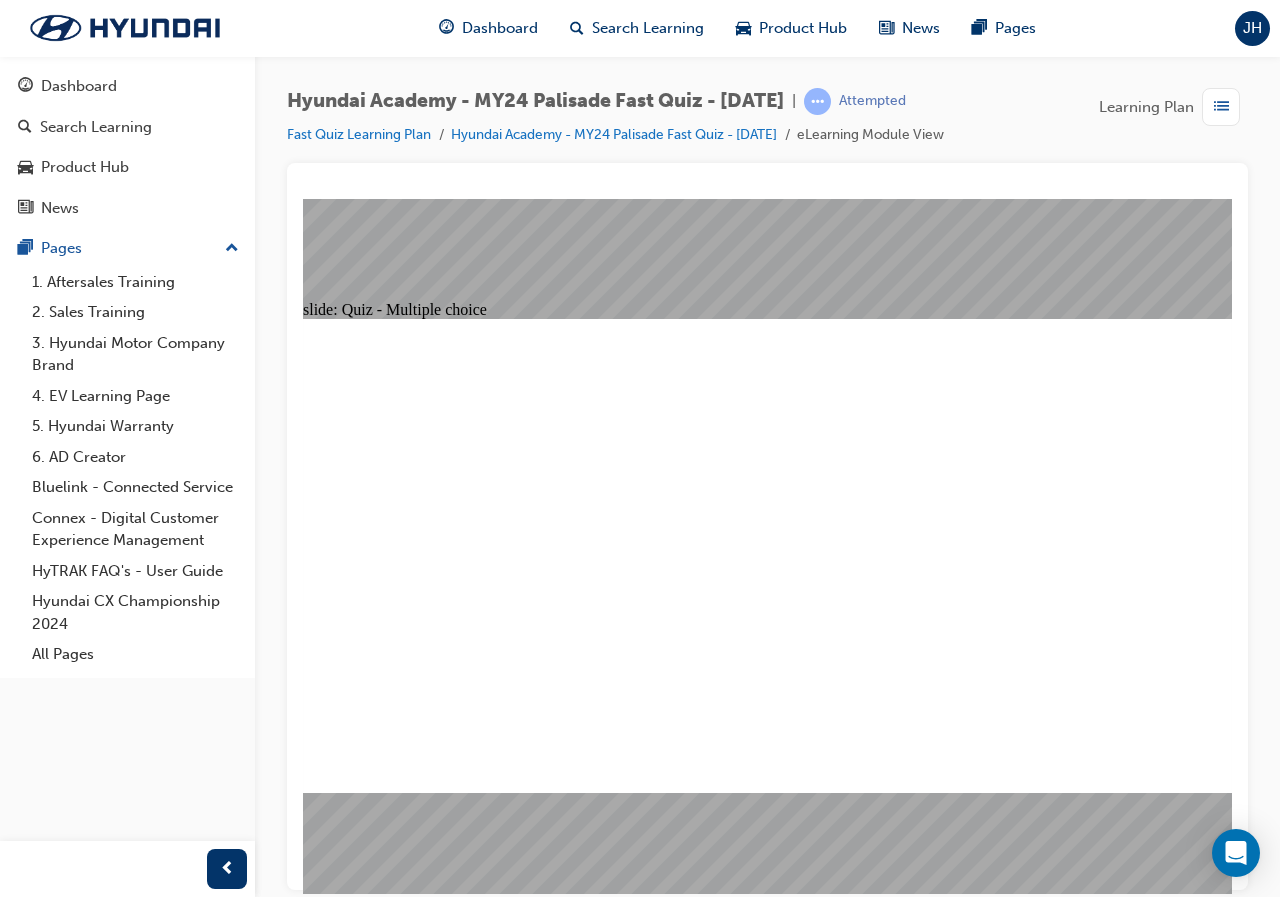 click 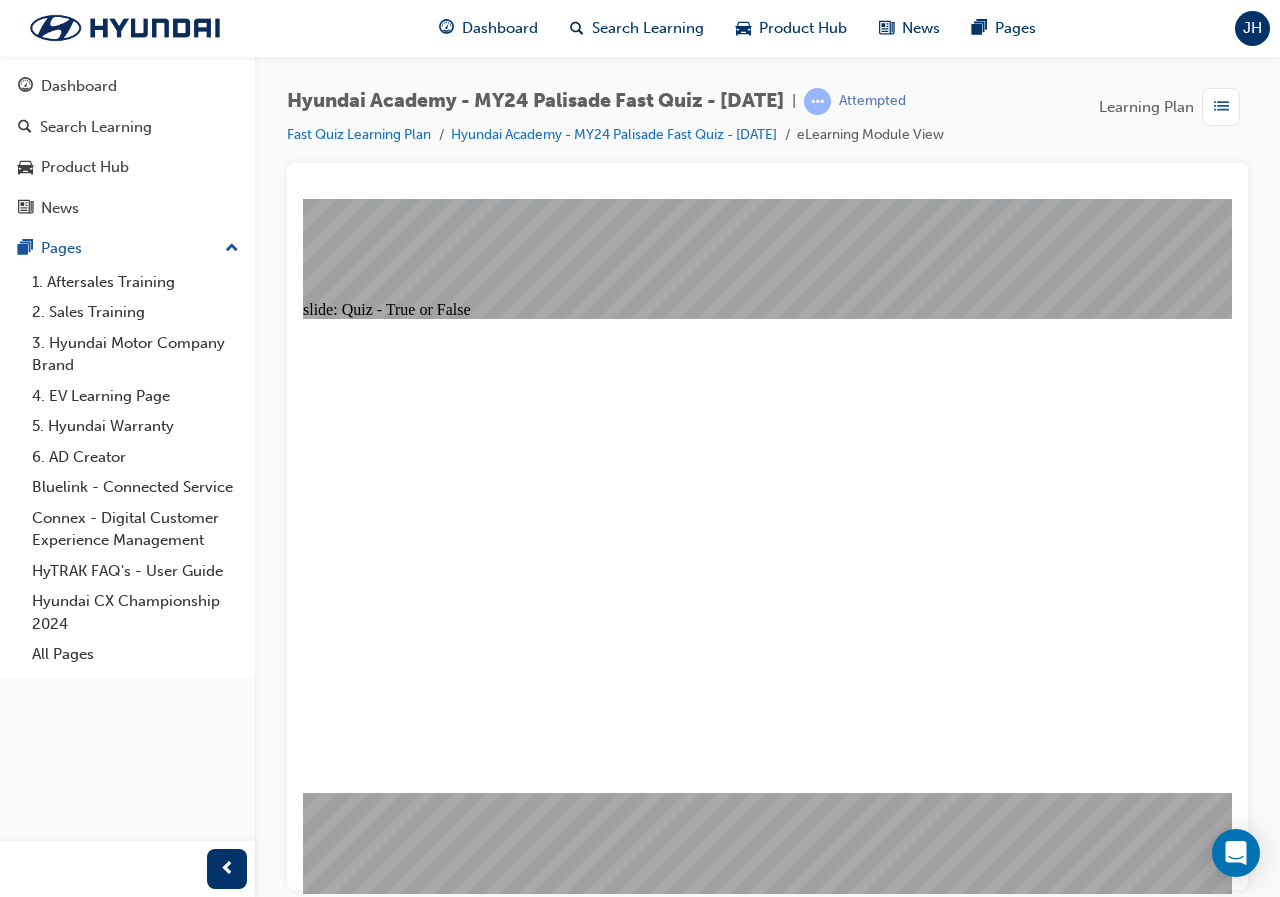 click 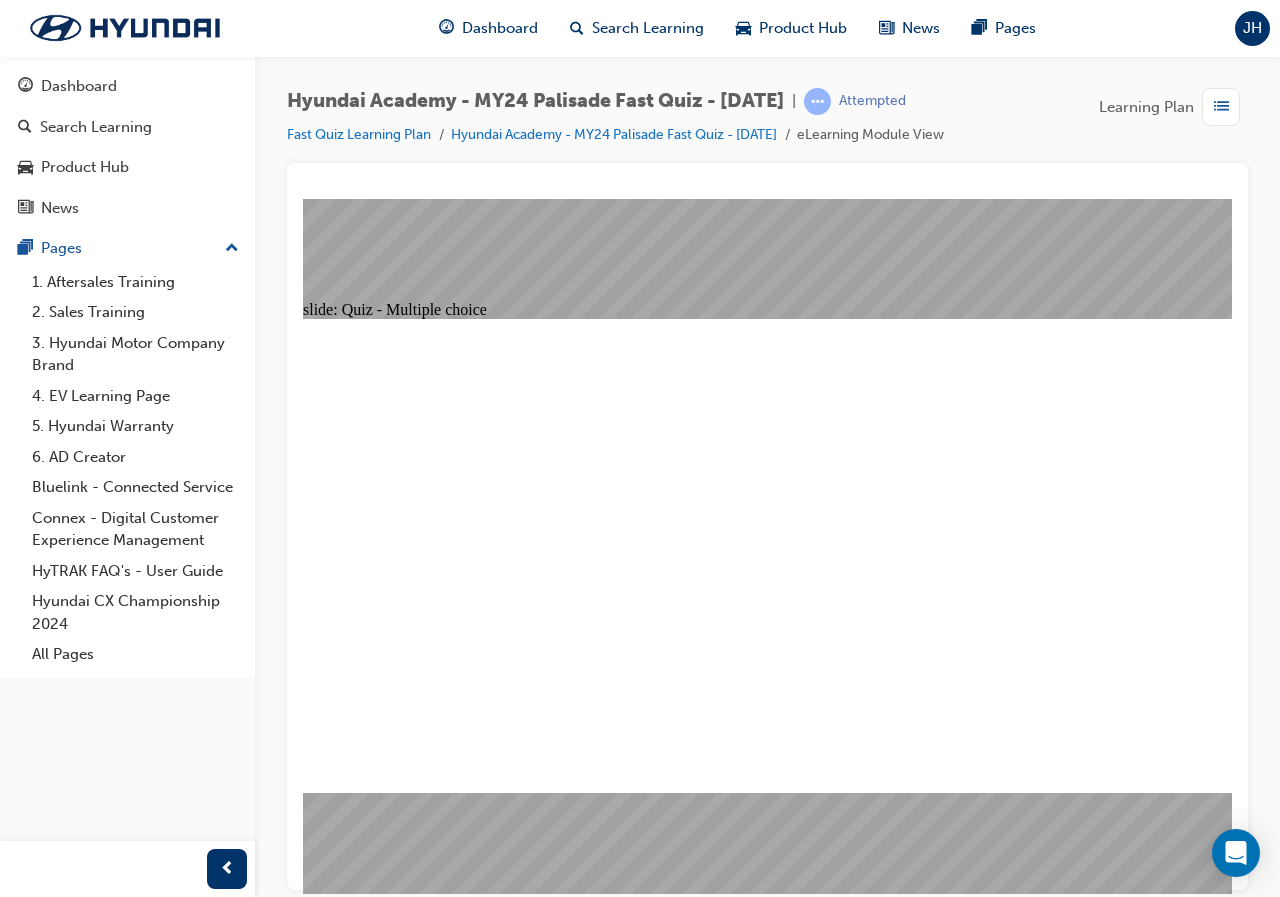 click 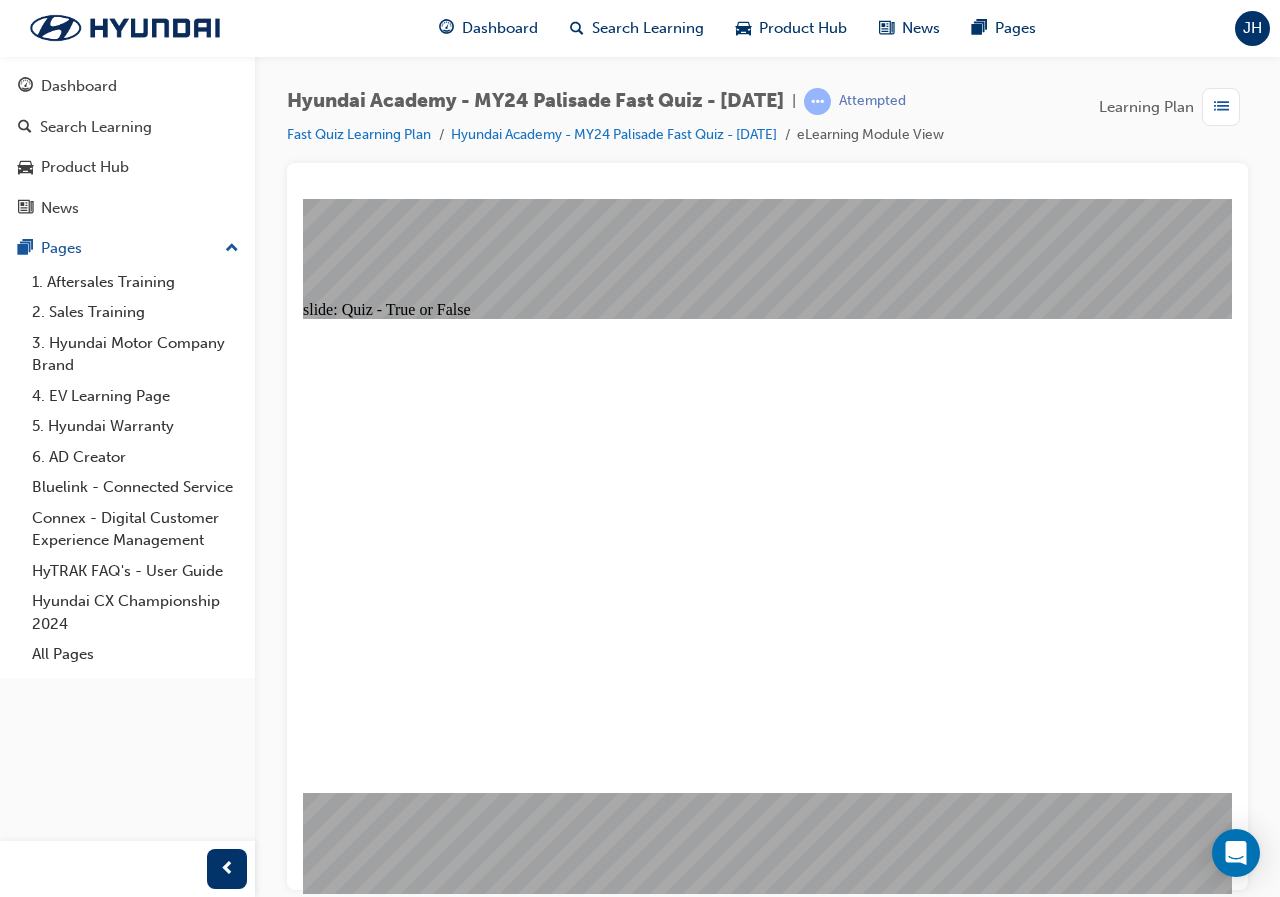 drag, startPoint x: 885, startPoint y: 599, endPoint x: 911, endPoint y: 637, distance: 46.043457 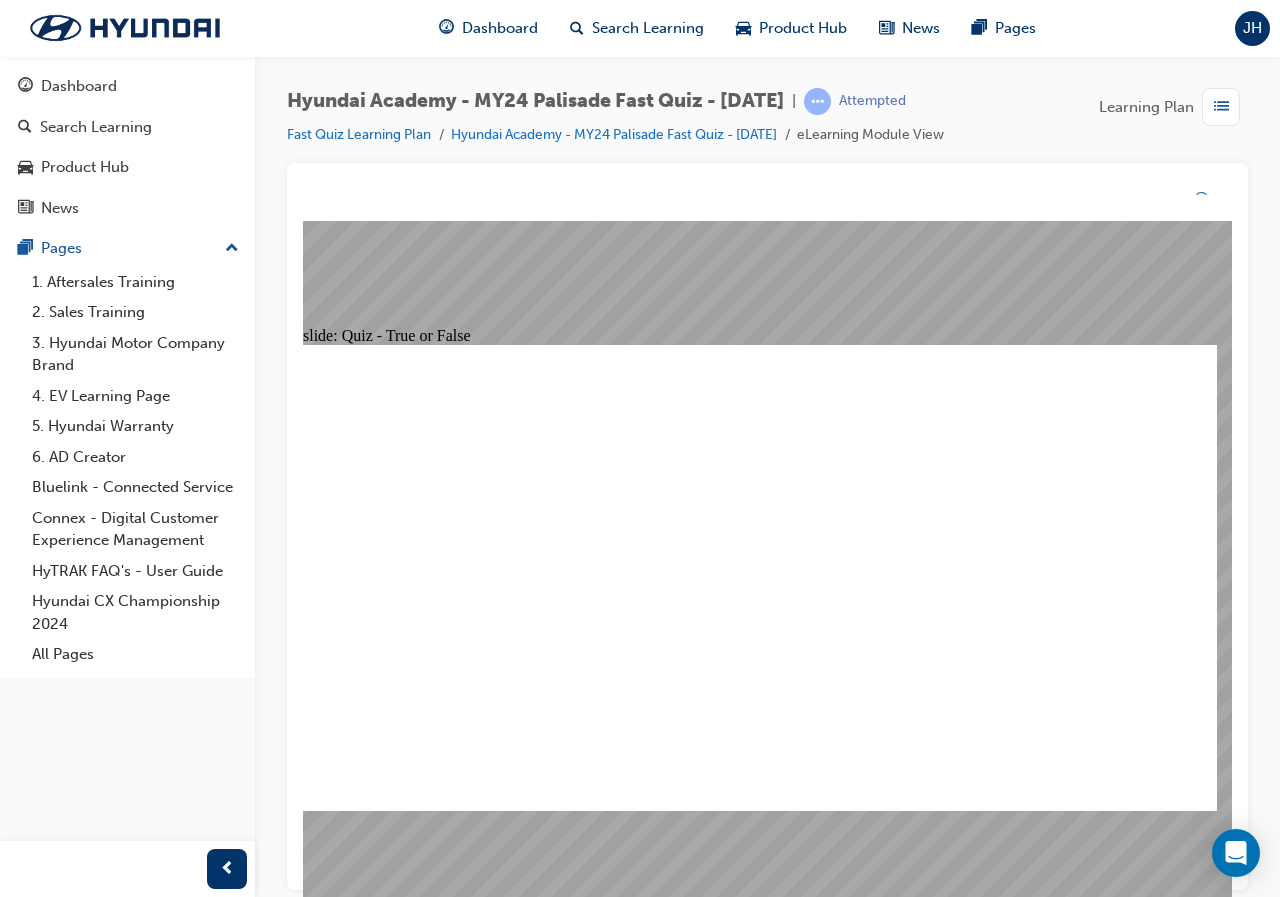 click 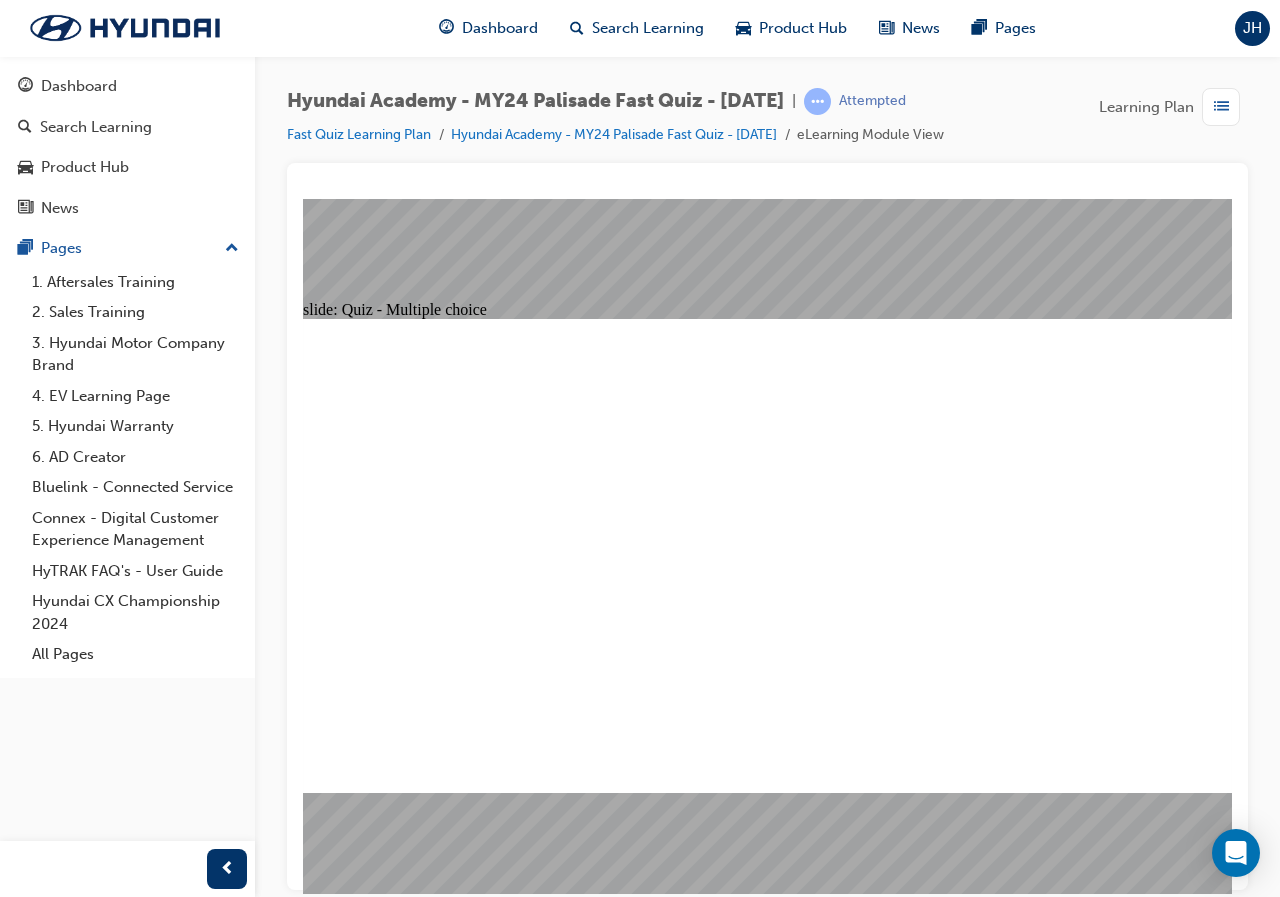 click 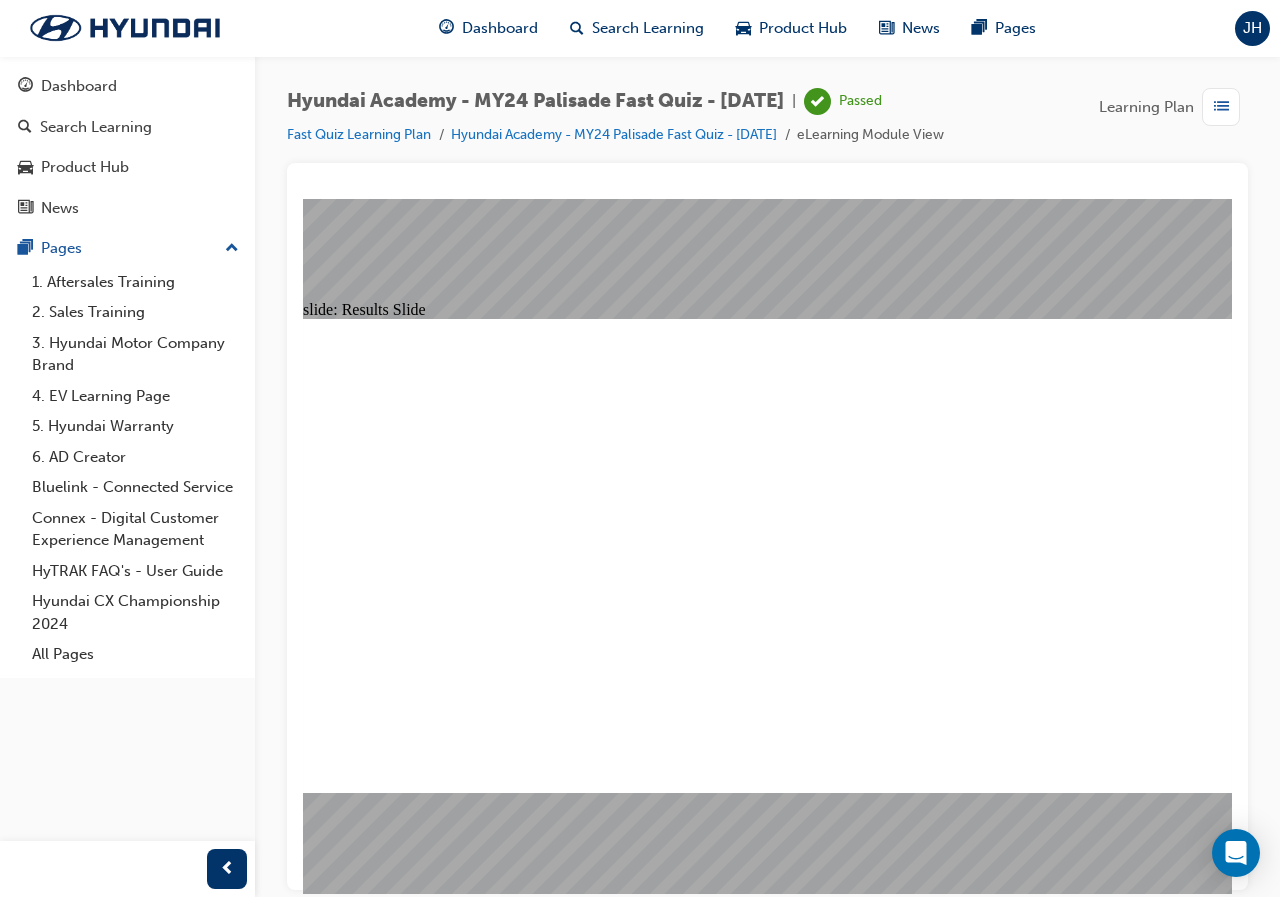 click 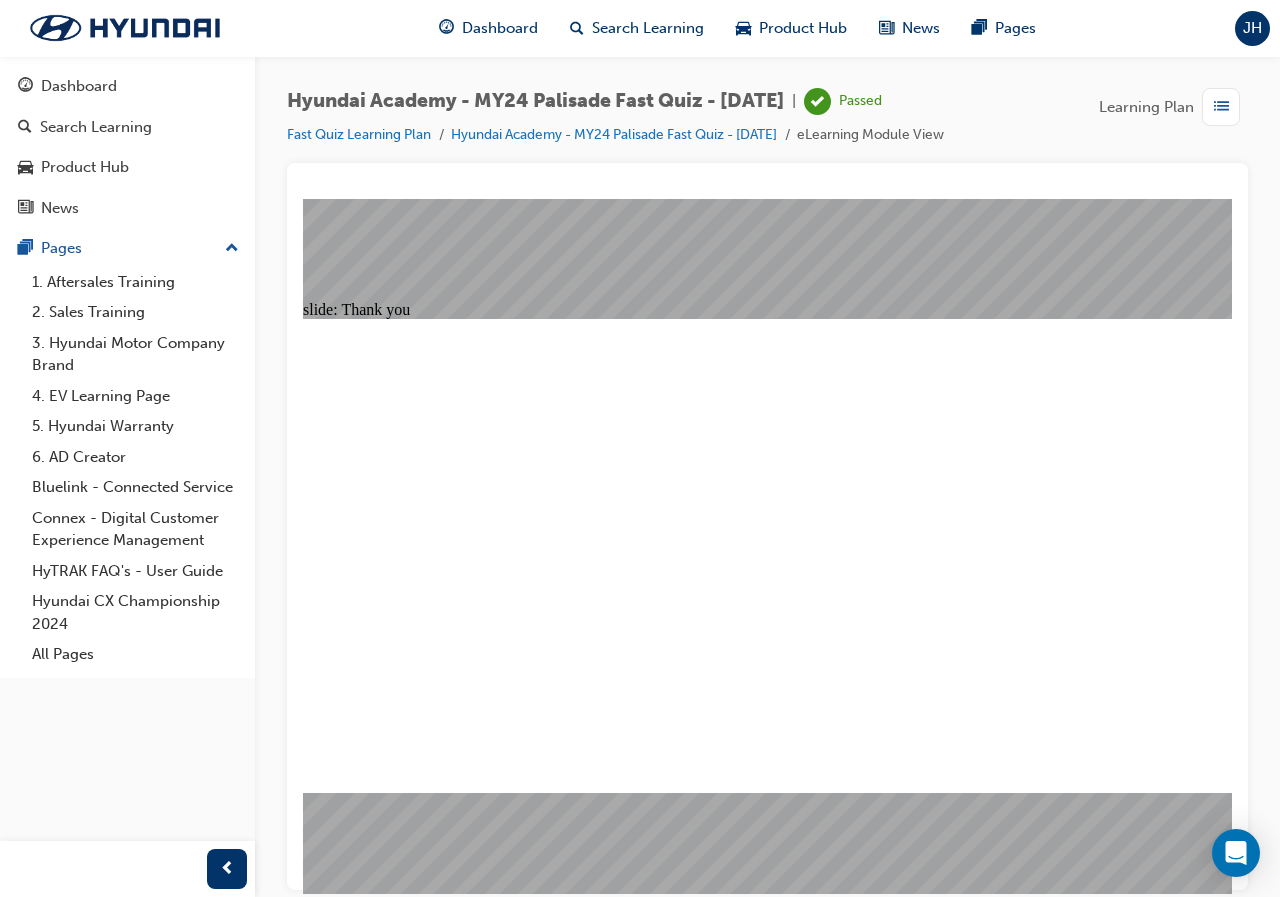 drag, startPoint x: 775, startPoint y: 671, endPoint x: 791, endPoint y: 663, distance: 17.888544 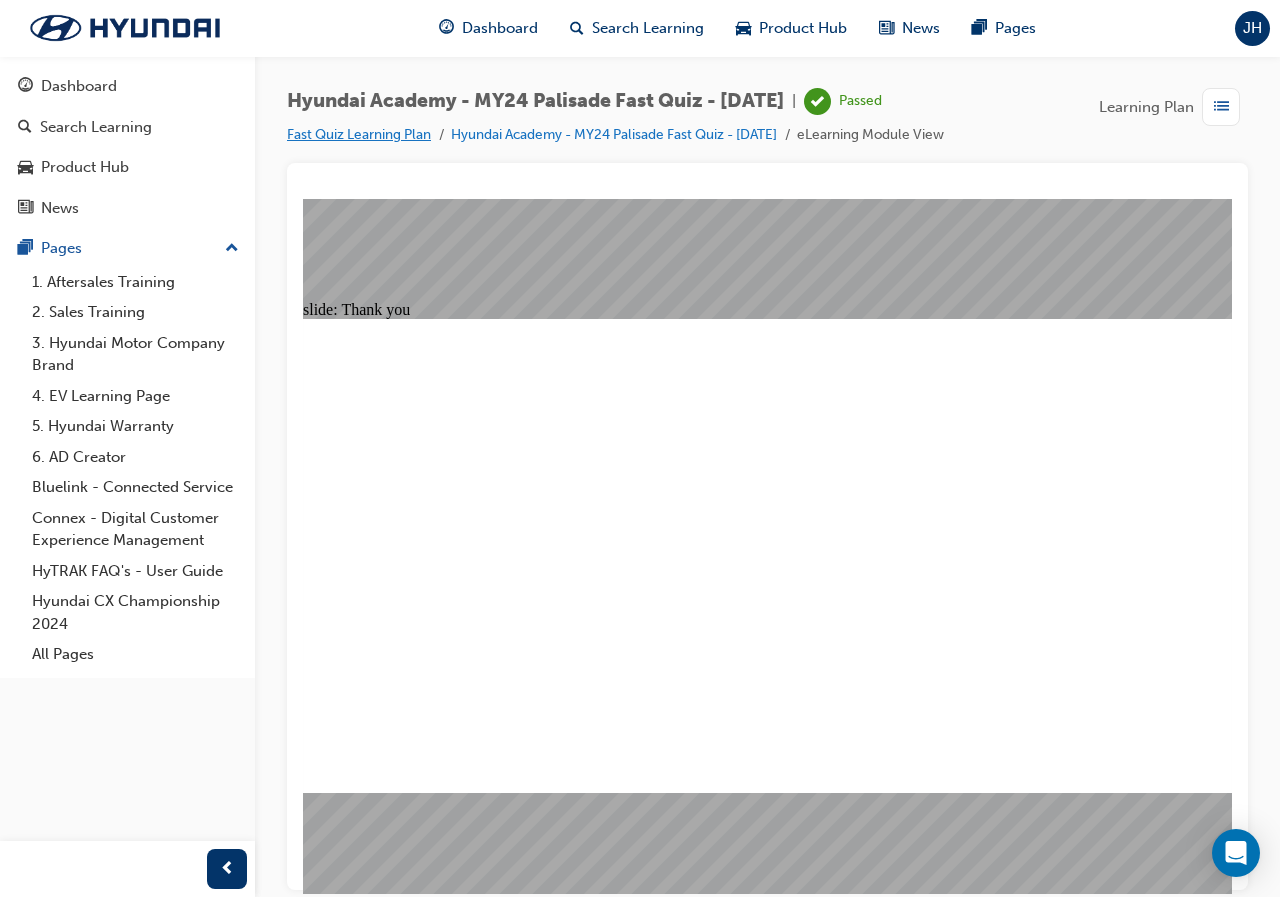 click on "Fast Quiz Learning Plan" at bounding box center [359, 134] 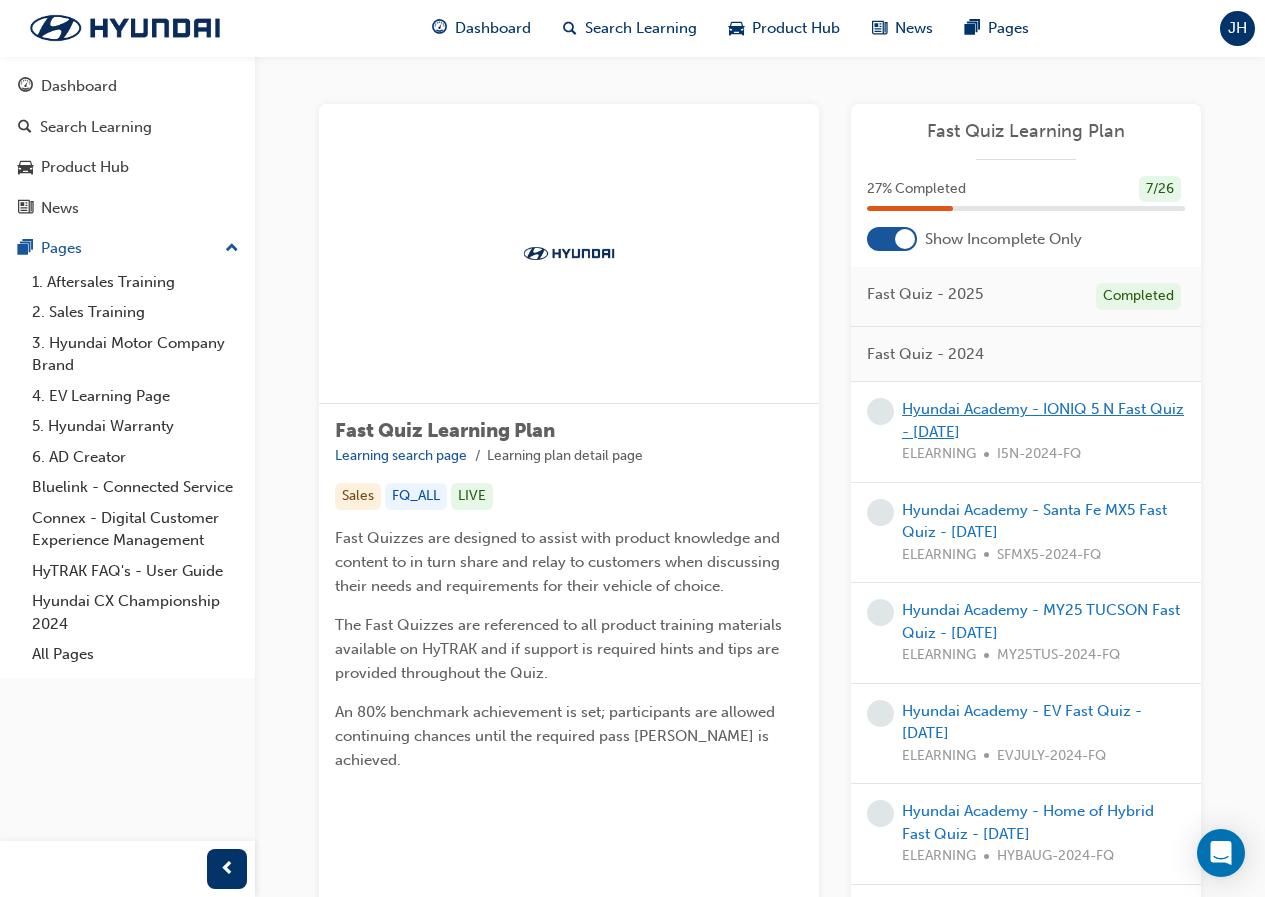 click on "Hyundai Academy - IONIQ 5 N Fast Quiz - [DATE]" at bounding box center [1043, 420] 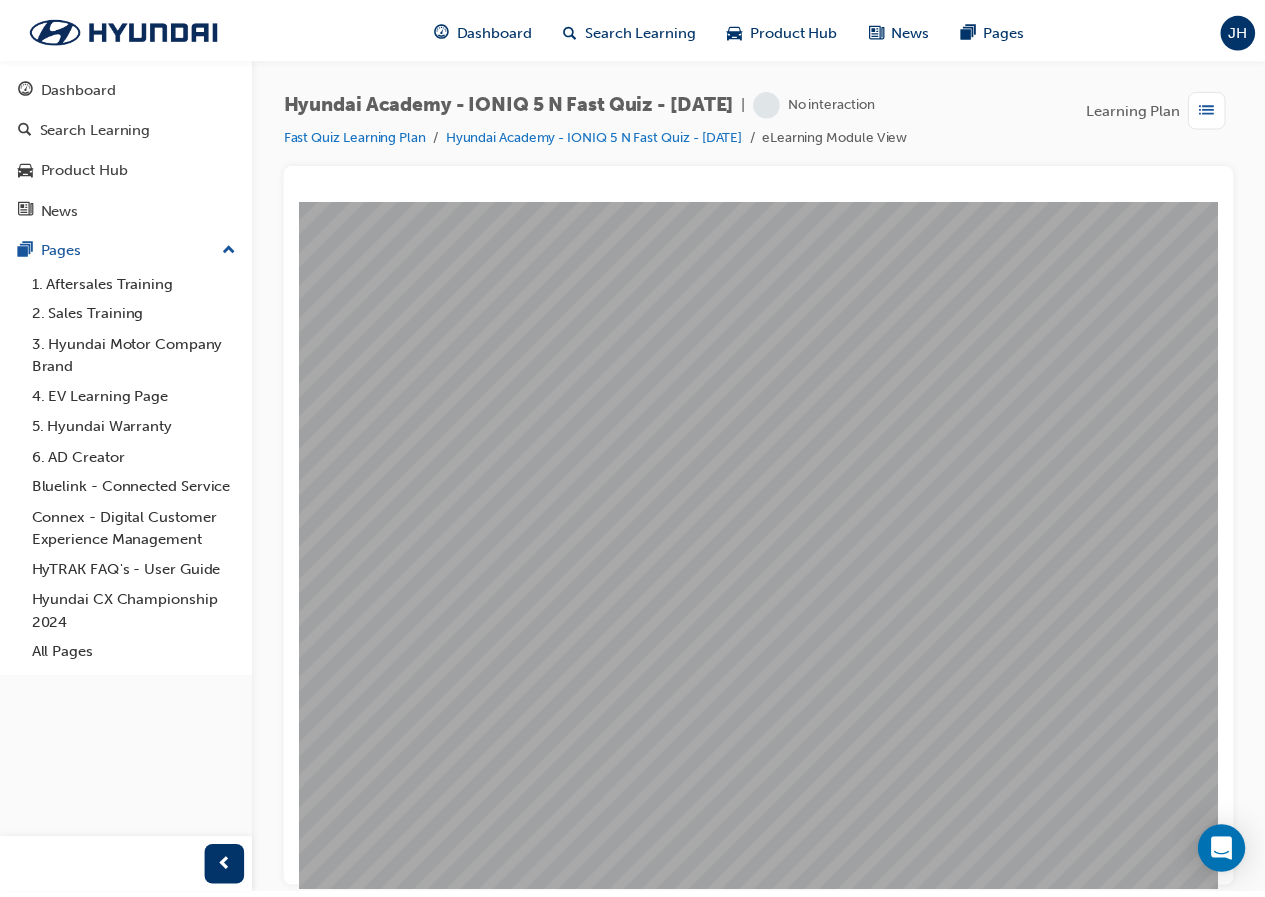 scroll, scrollTop: 0, scrollLeft: 0, axis: both 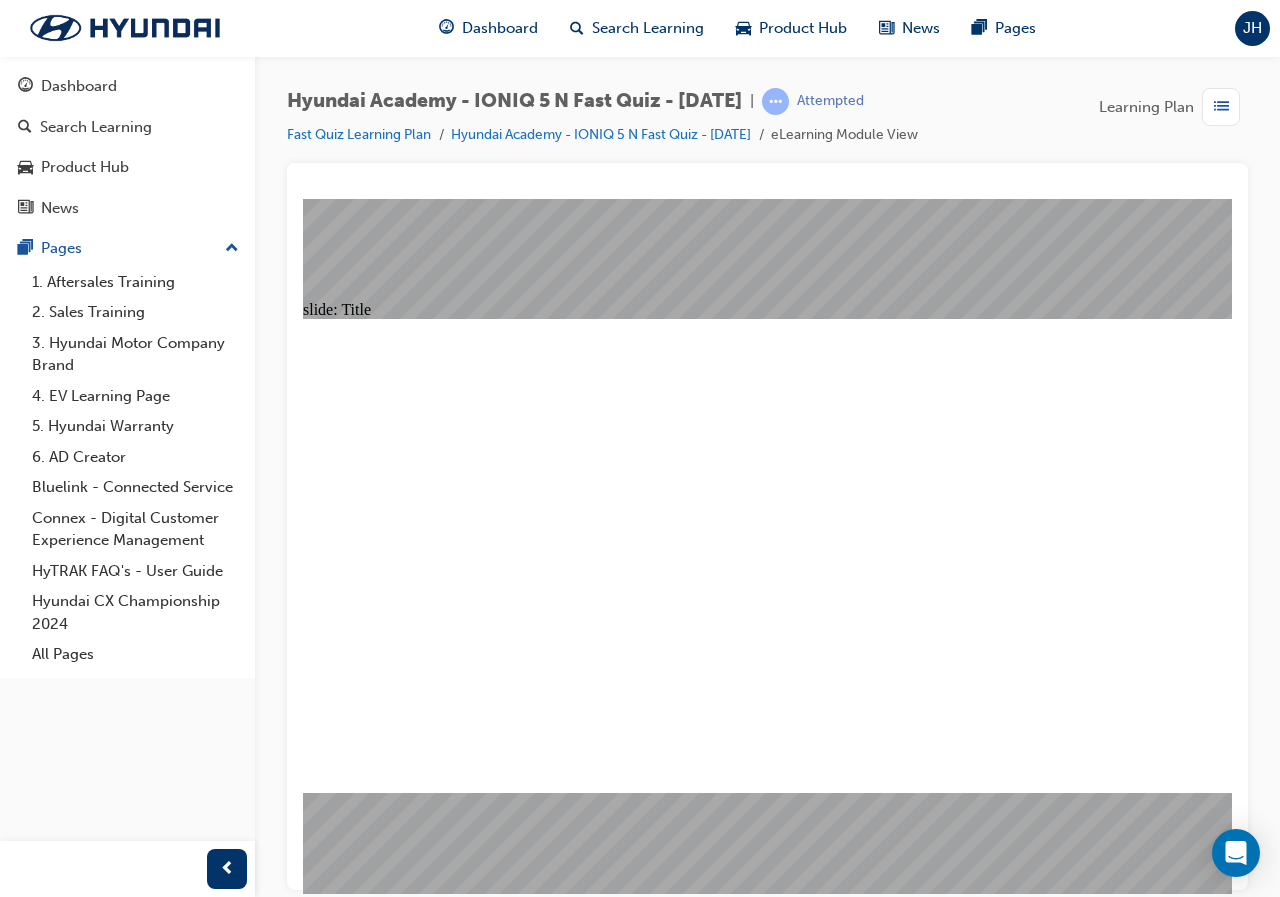 click 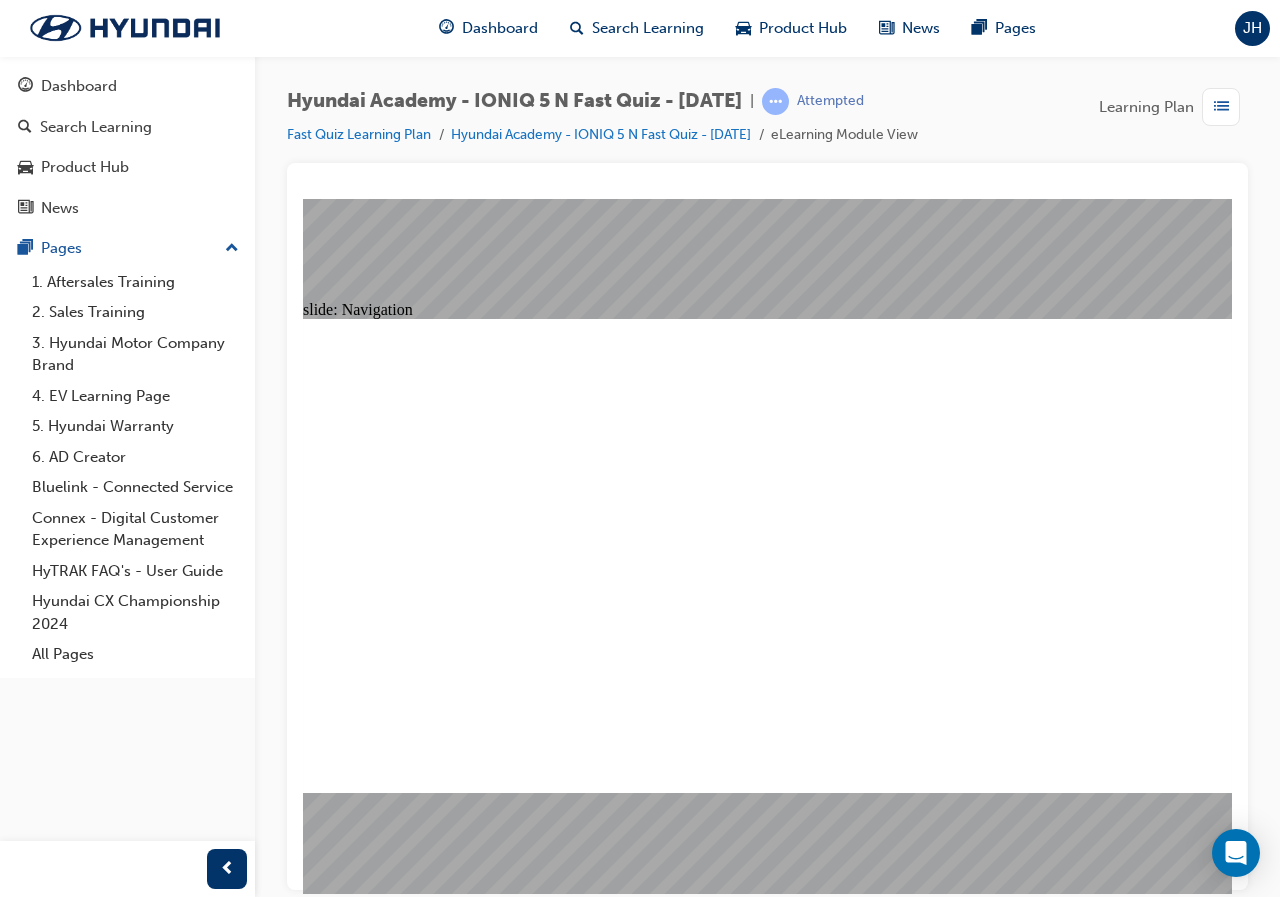 click 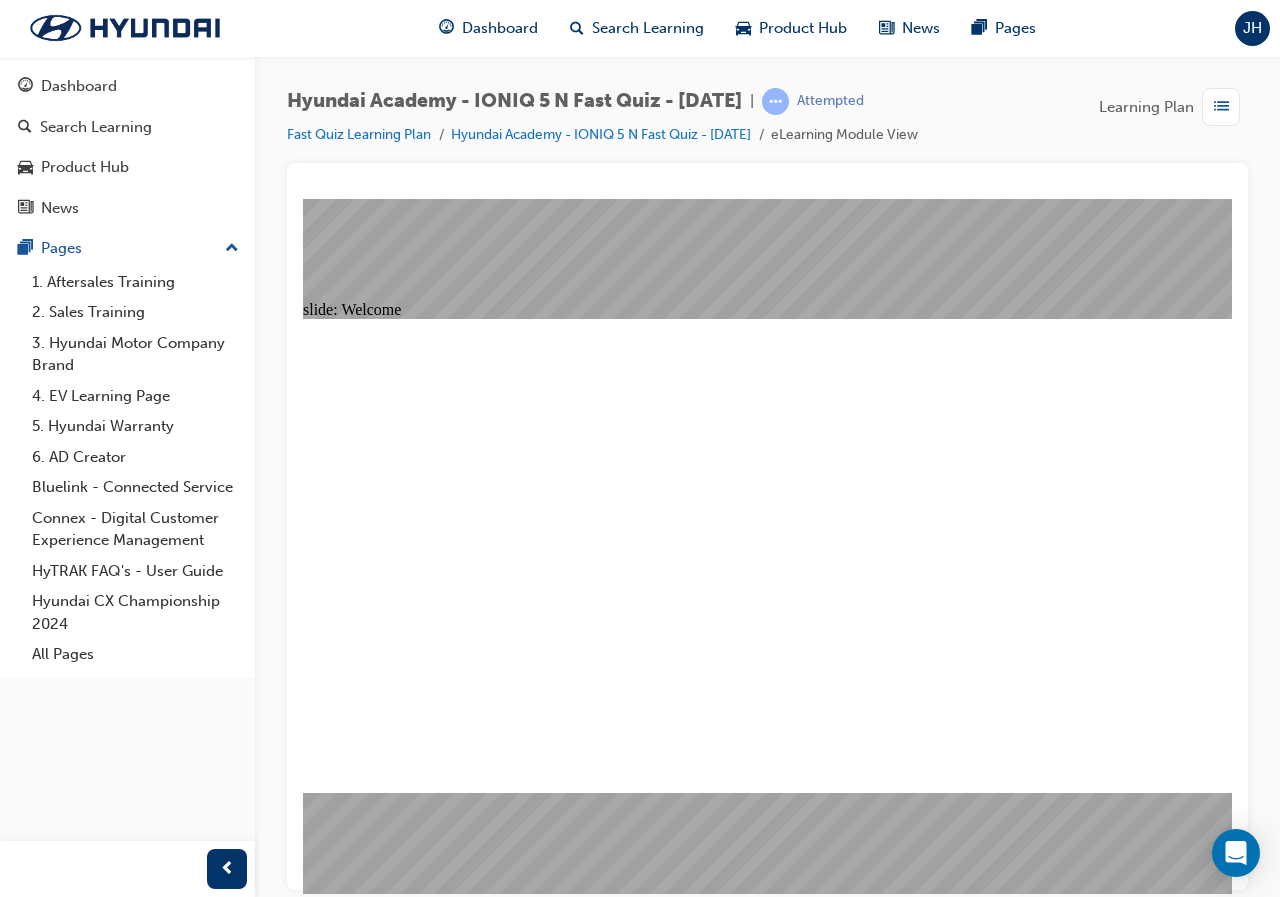 click 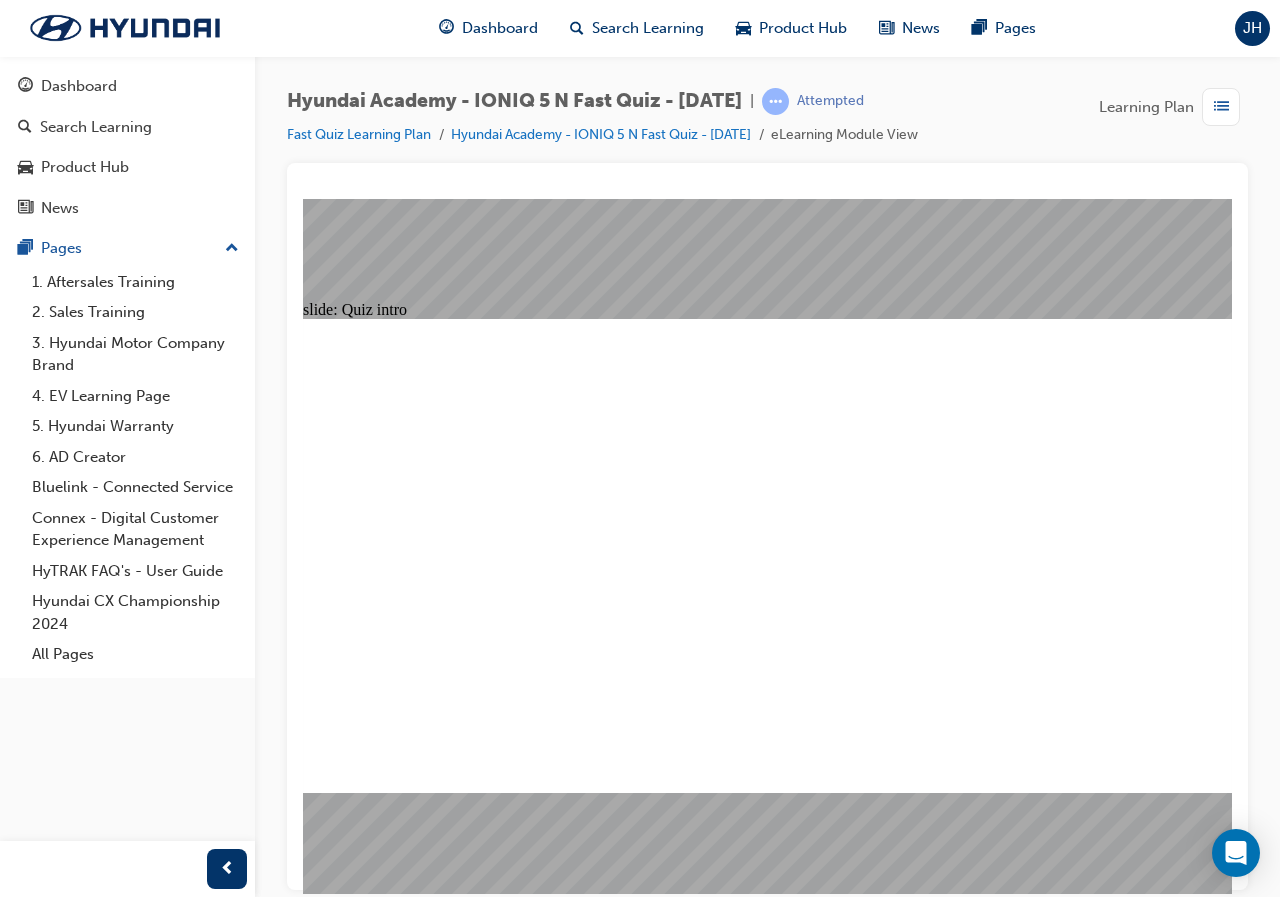 click 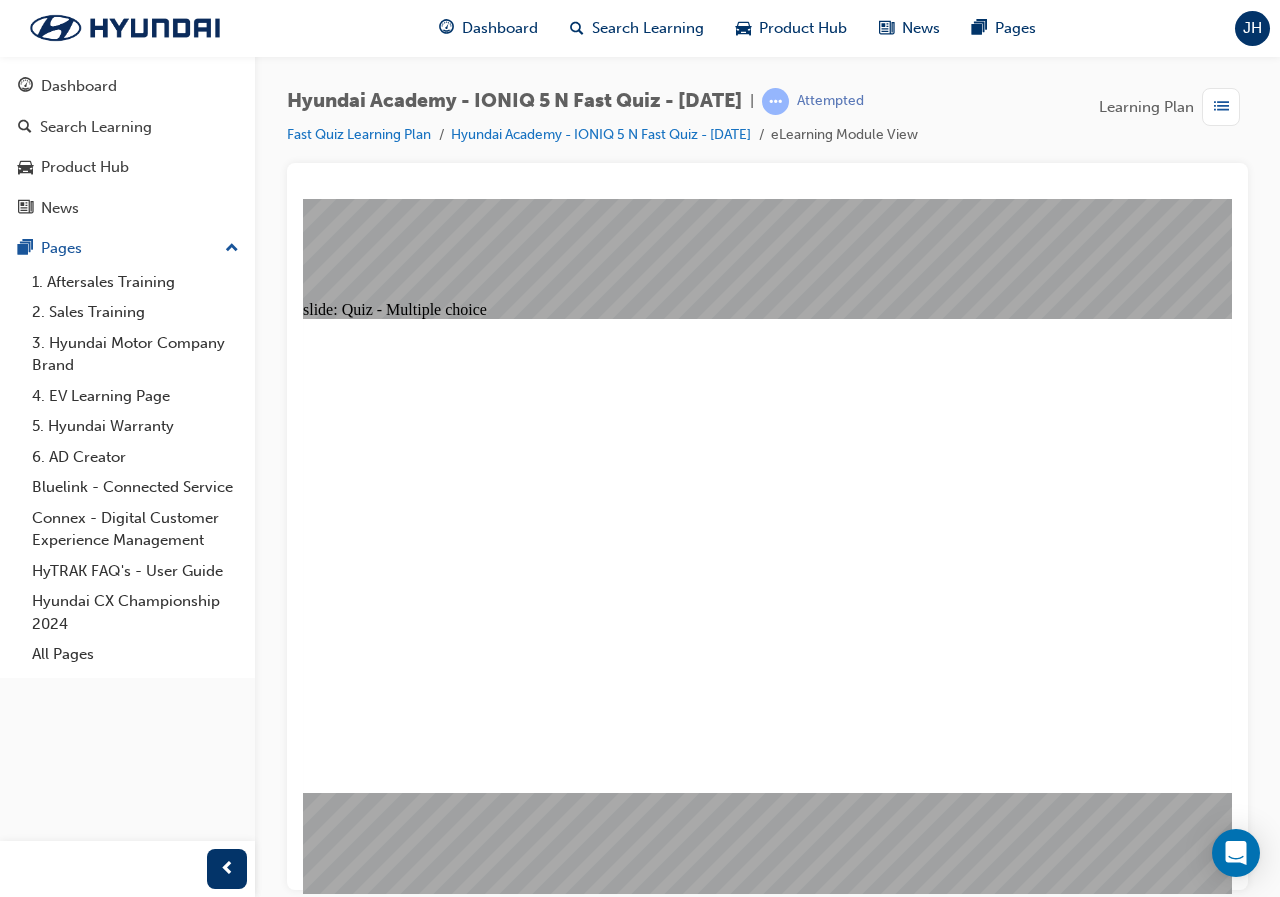 click 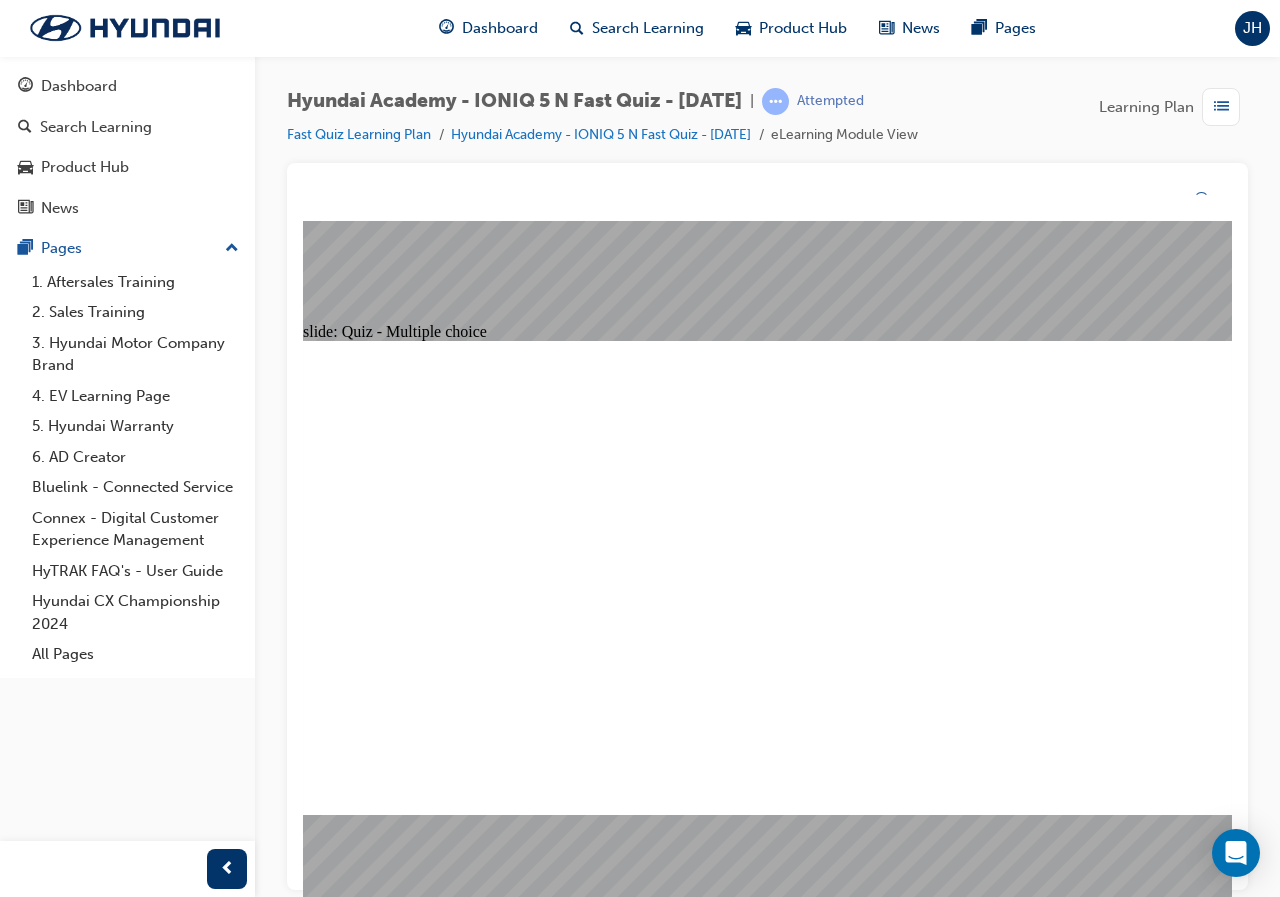 click 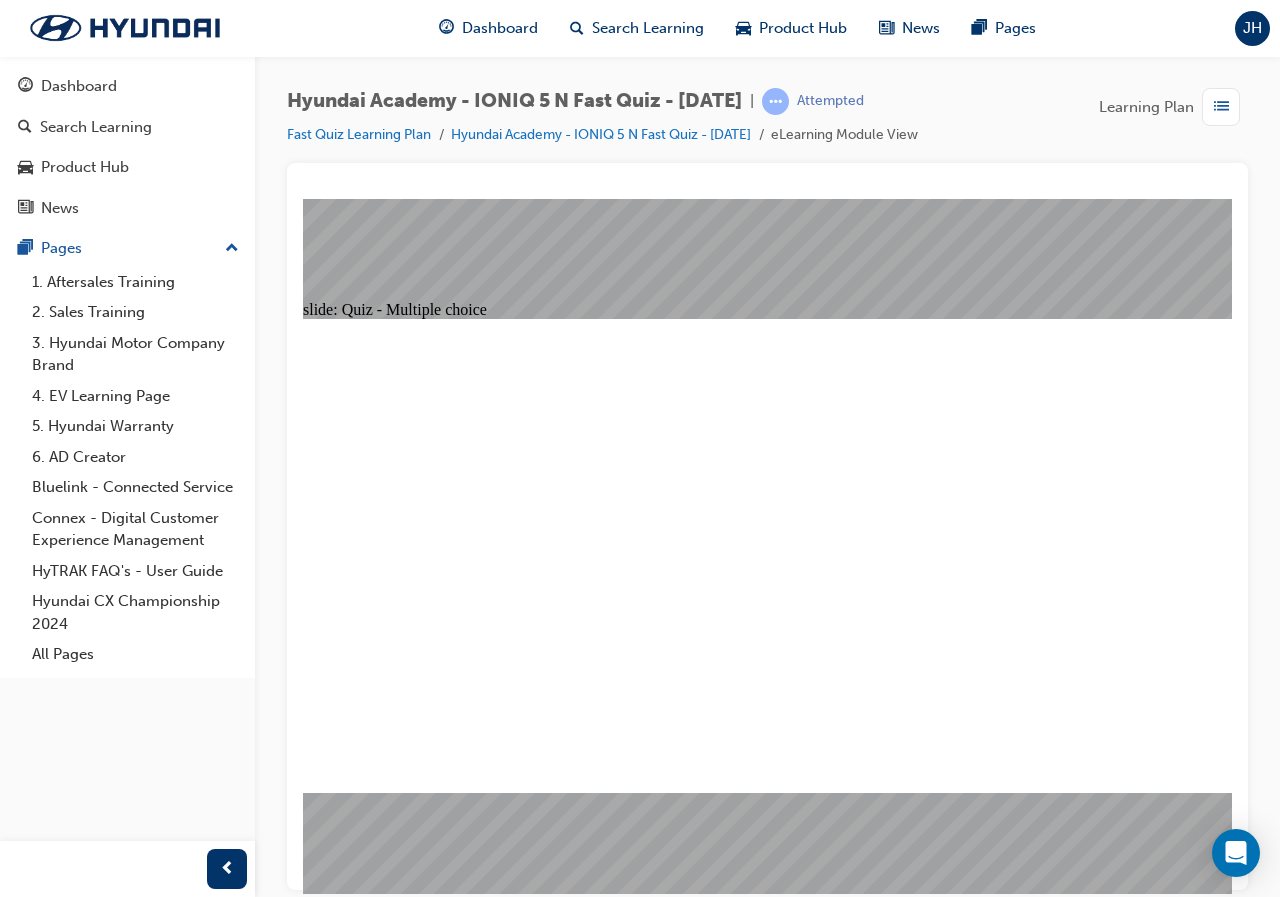 drag, startPoint x: 822, startPoint y: 673, endPoint x: 1072, endPoint y: 694, distance: 250.88045 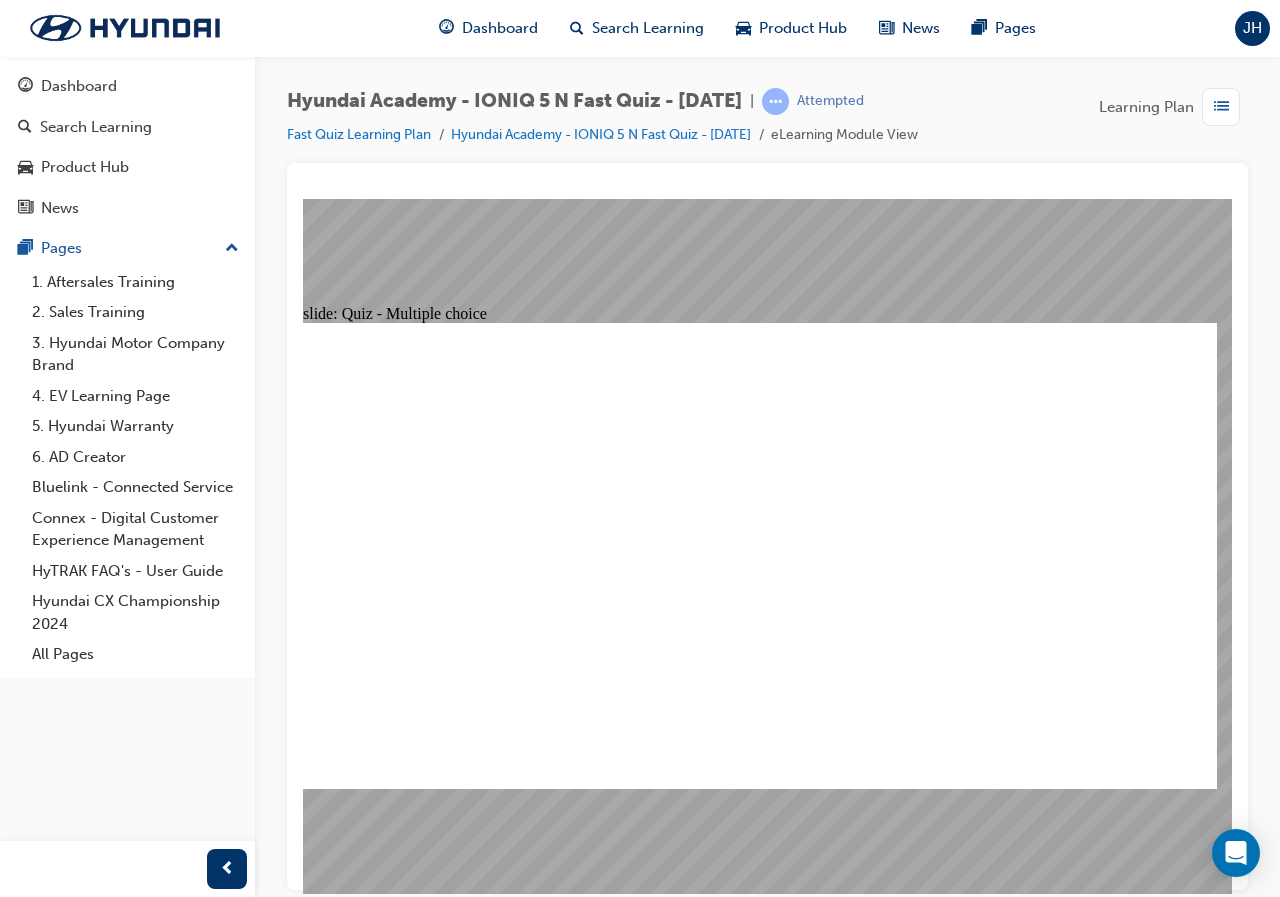 click 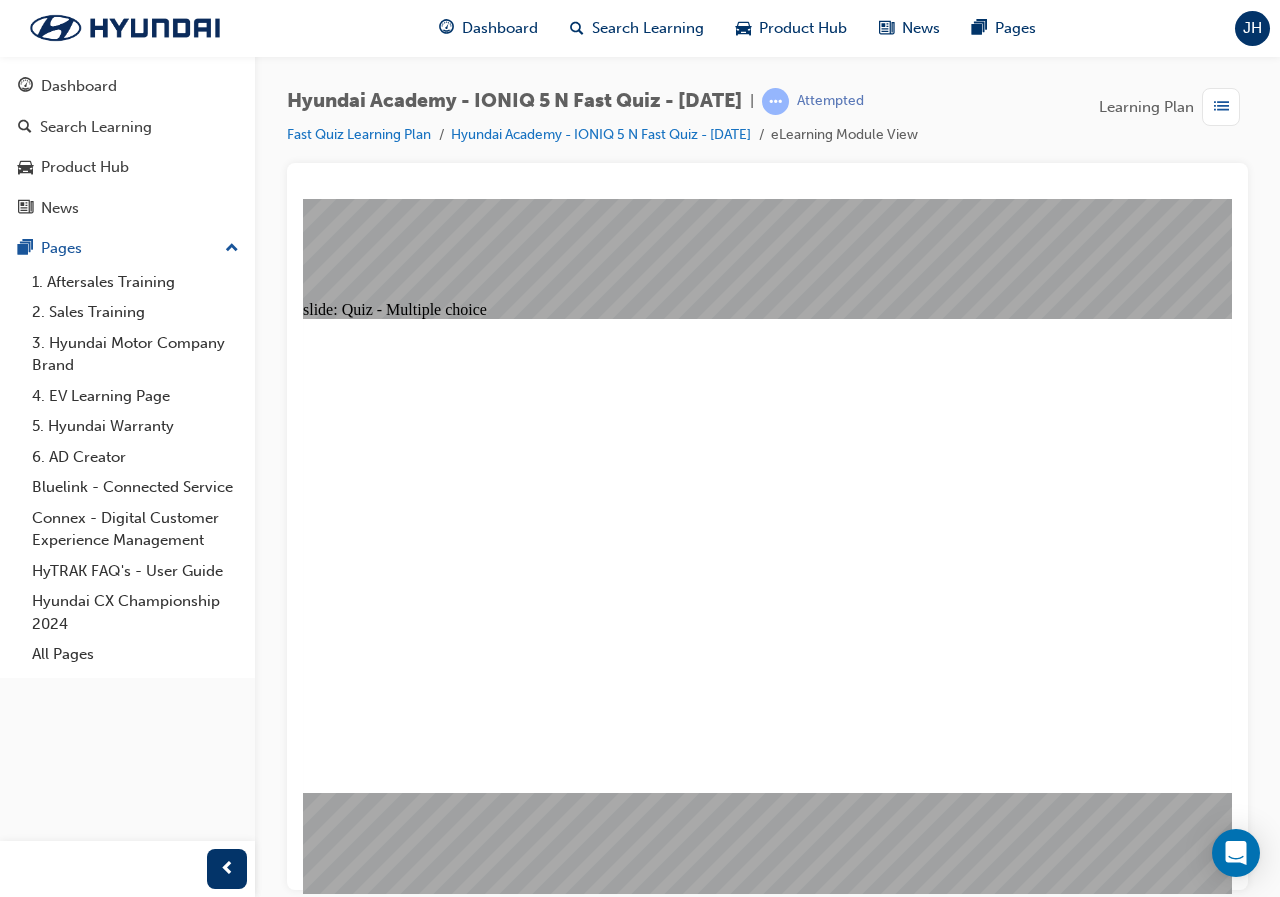 click on "Hyundai Academy - IONIQ 5 N Fast Quiz - [DATE] | Attempted Fast Quiz Learning Plan Hyundai Academy - IONIQ 5 N Fast Quiz - [DATE] eLearning Module View Learning Plan" at bounding box center (767, 125) 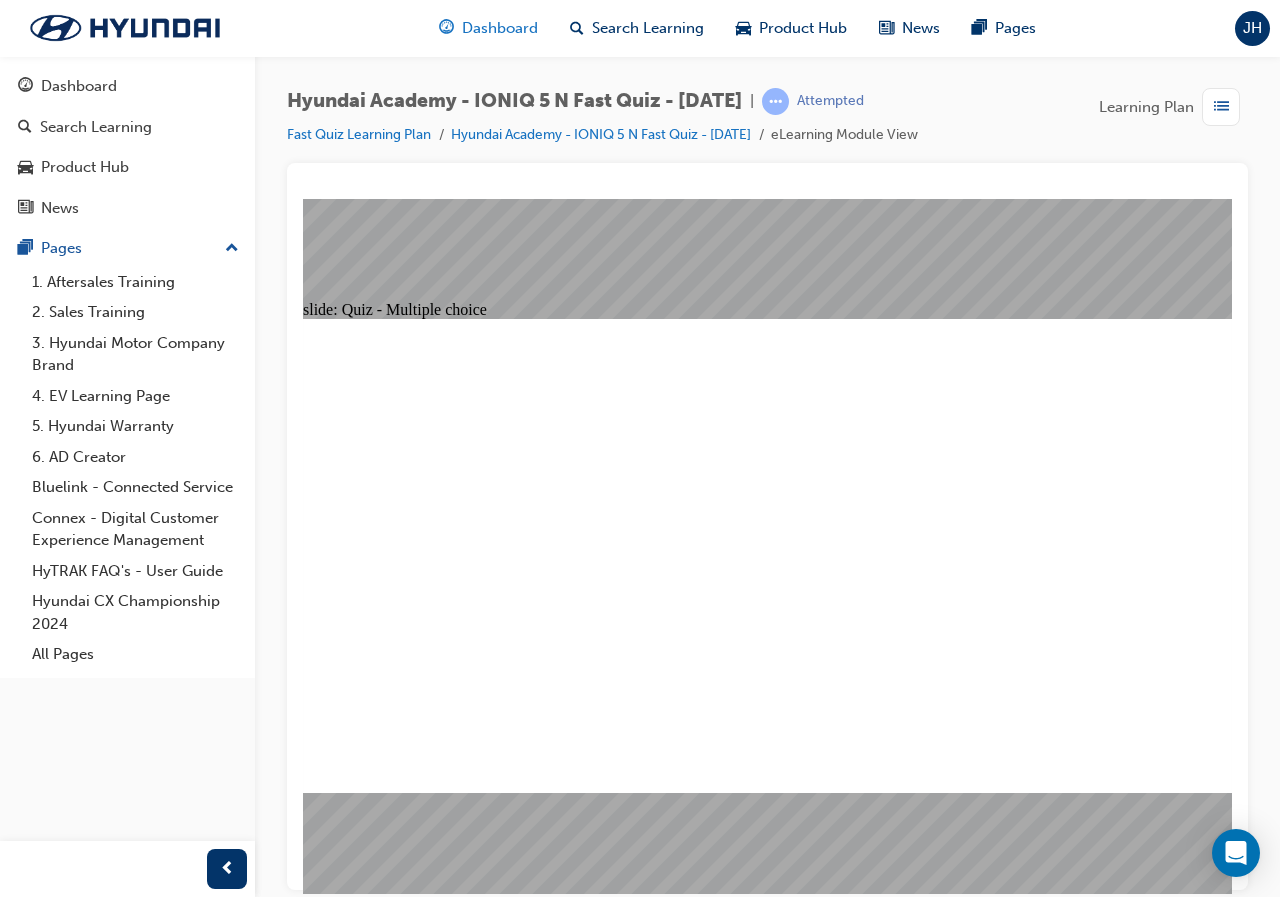 click on "Dashboard" at bounding box center [500, 28] 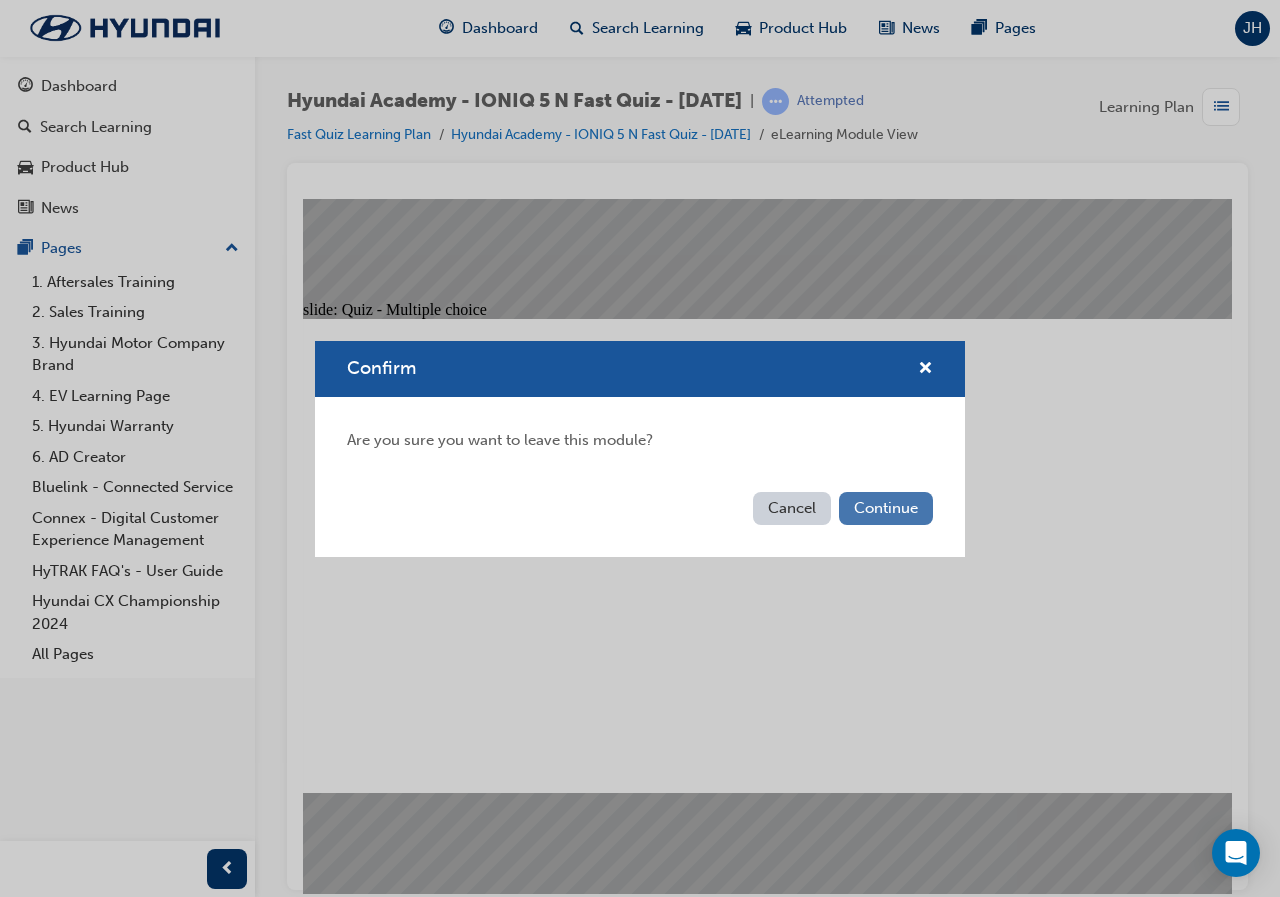 click on "Continue" at bounding box center (886, 508) 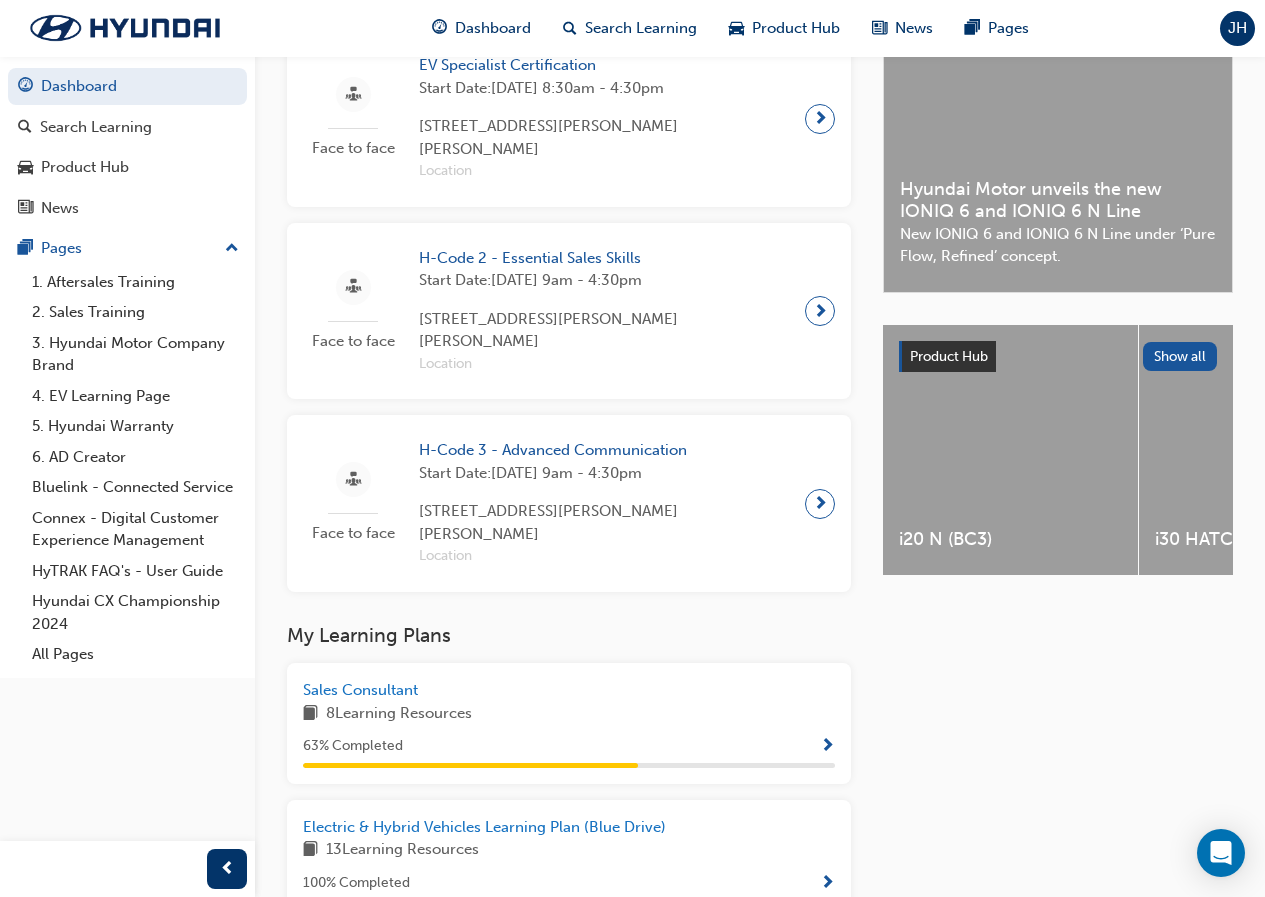 scroll, scrollTop: 0, scrollLeft: 0, axis: both 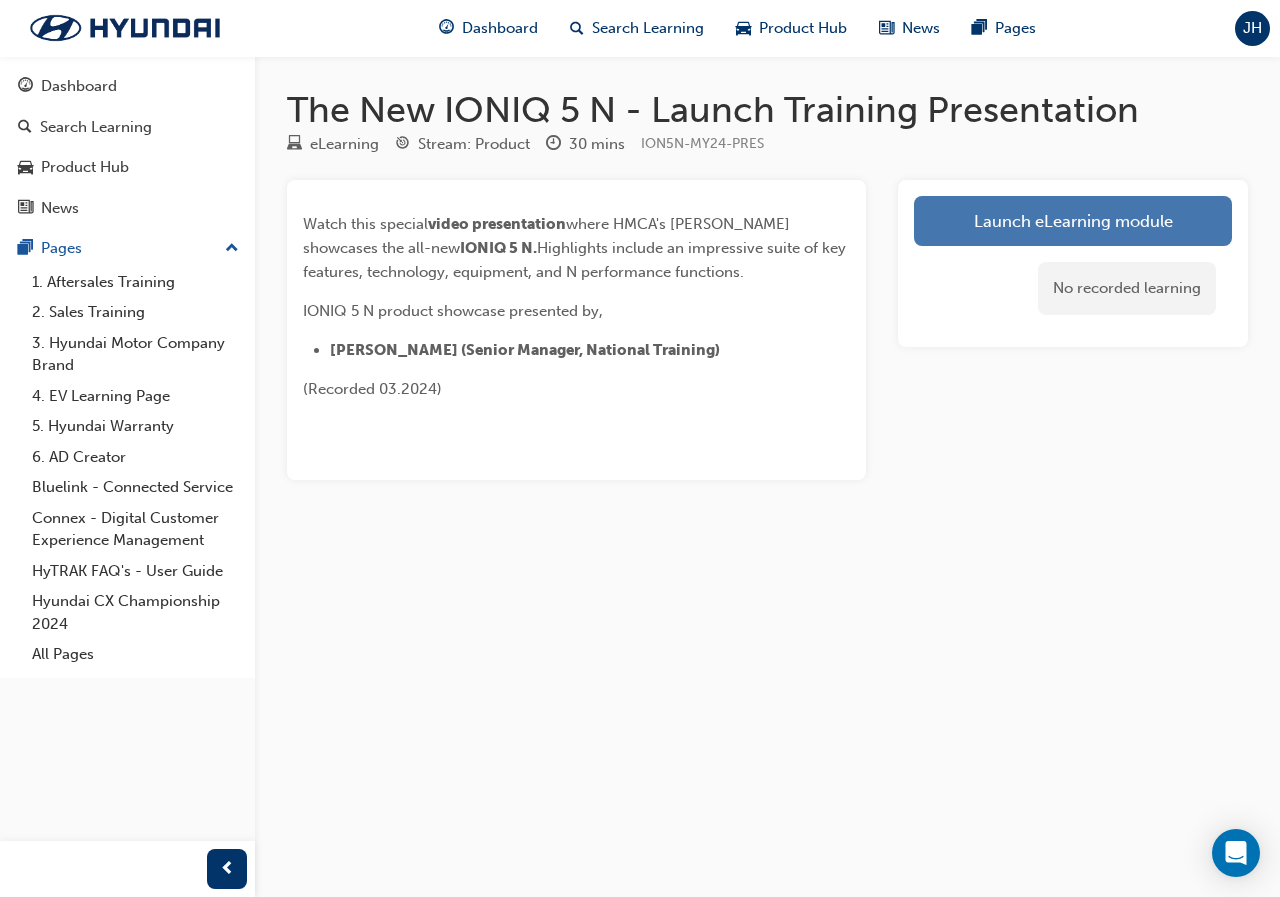 click on "Launch eLearning module" at bounding box center [1073, 221] 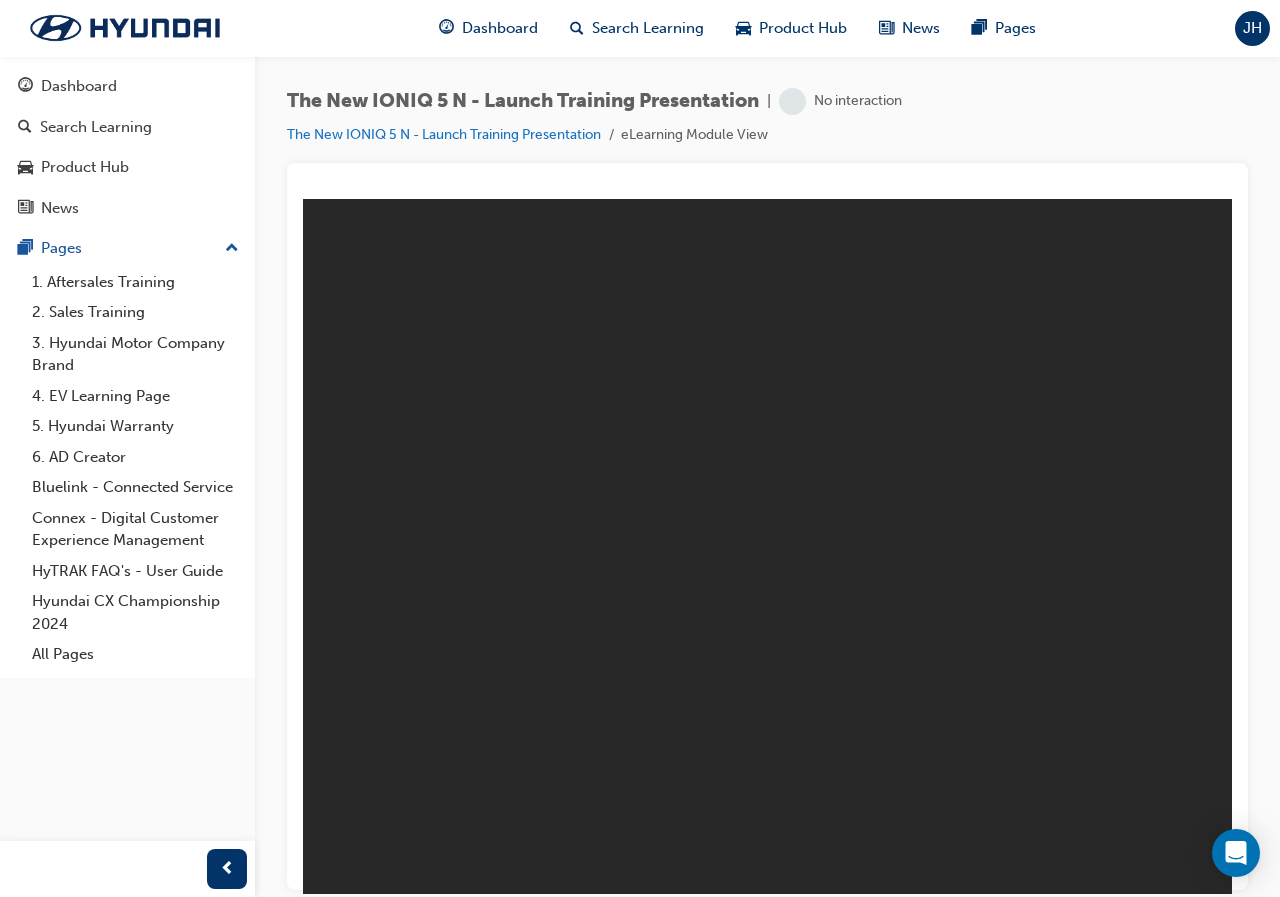 scroll, scrollTop: 0, scrollLeft: 0, axis: both 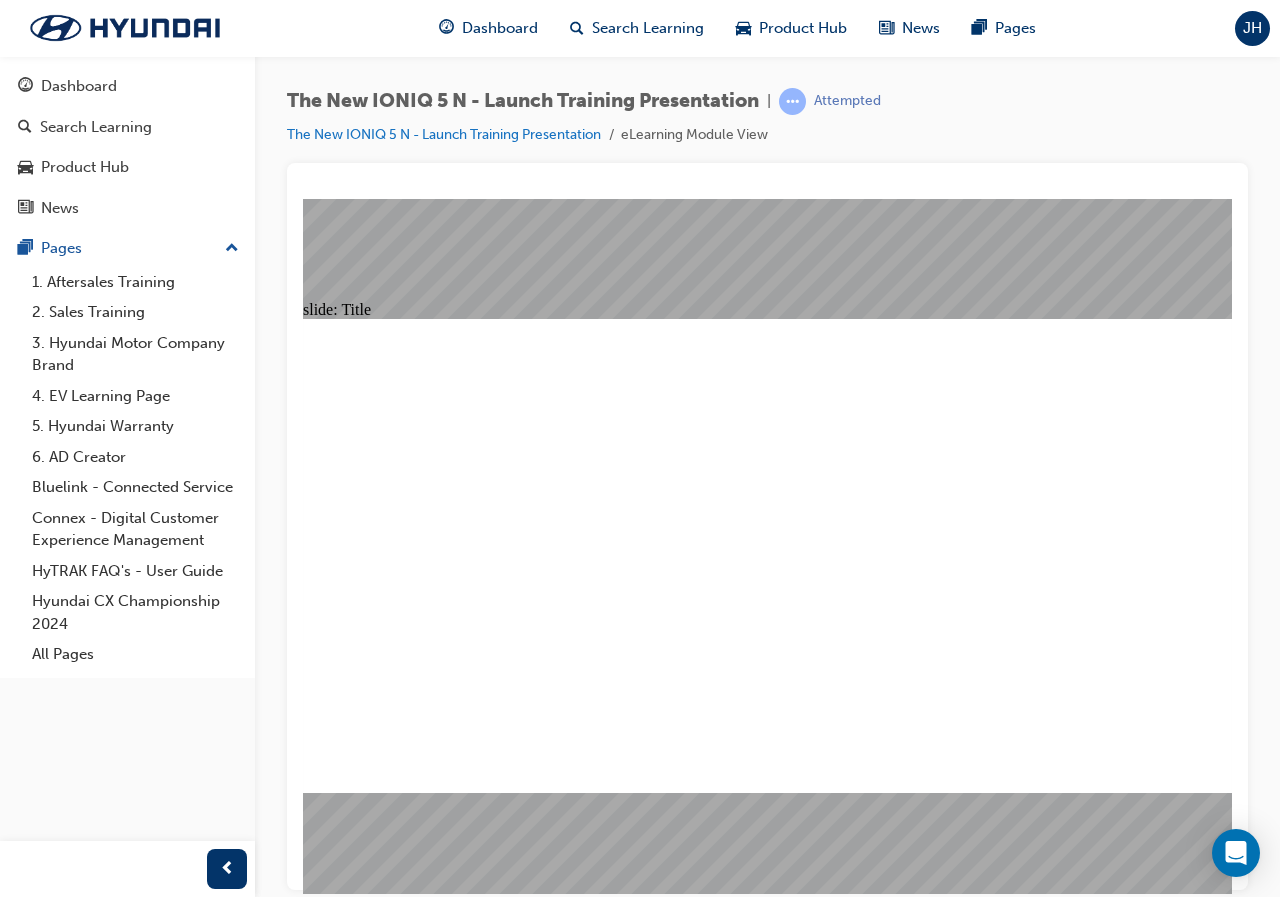 click 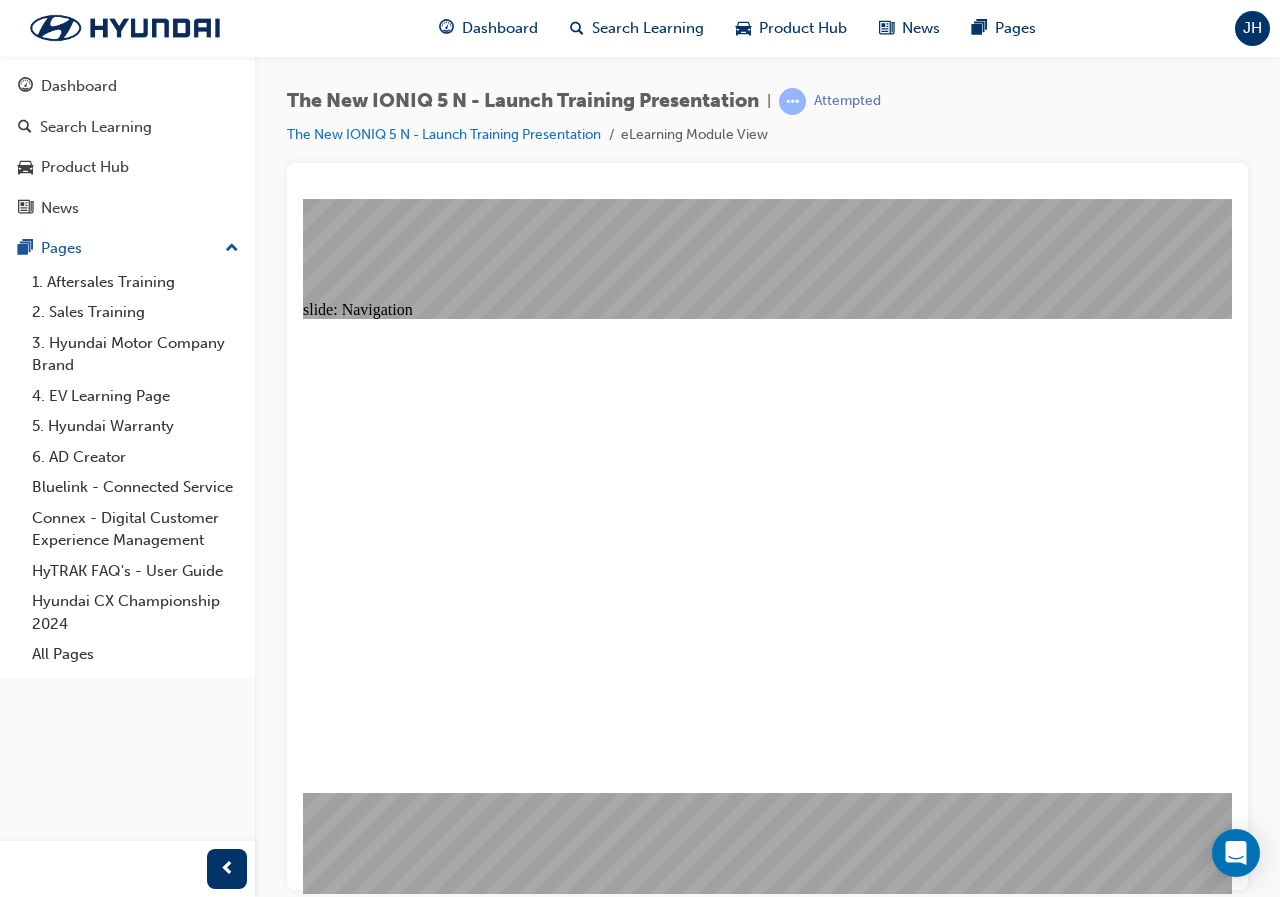 click 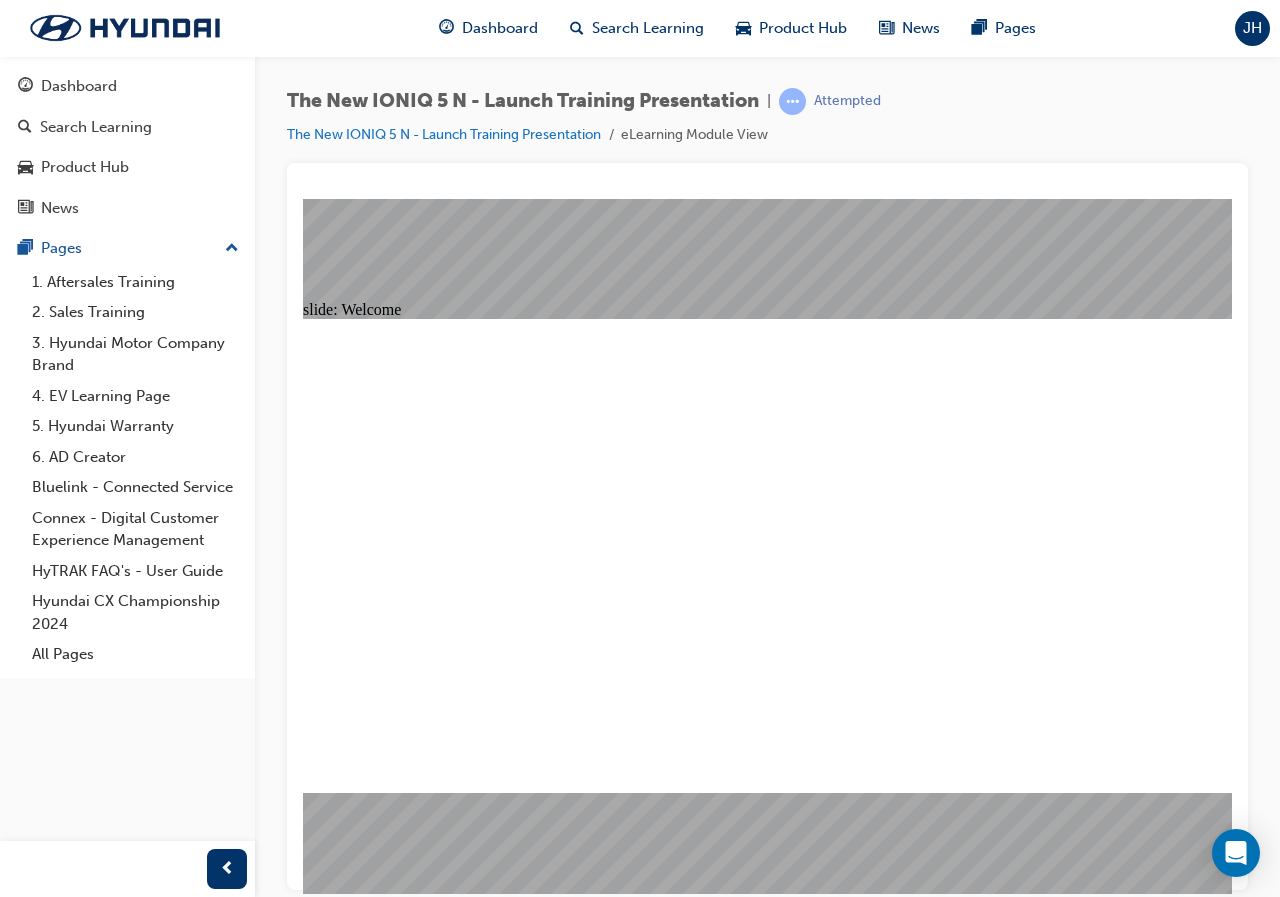 click 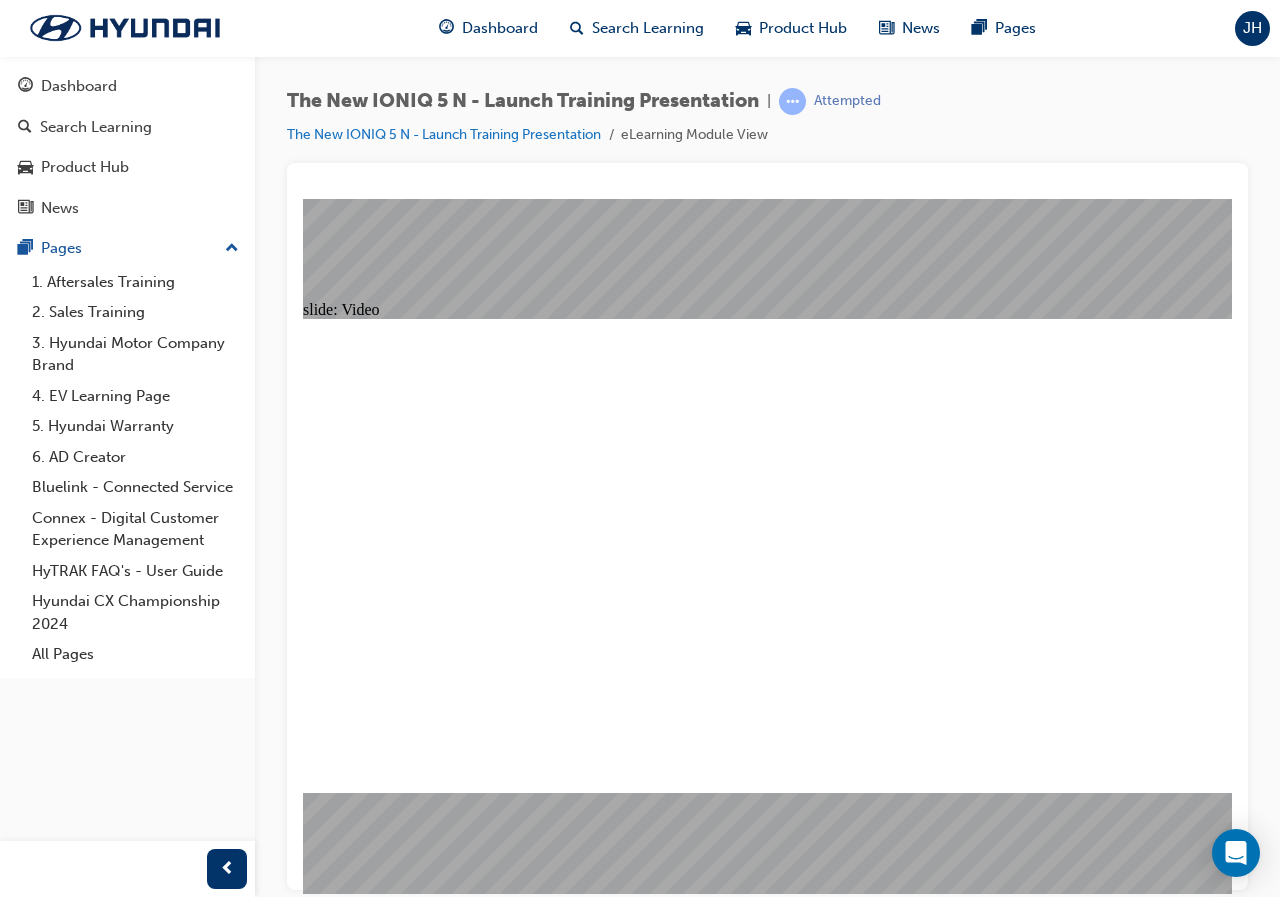 click 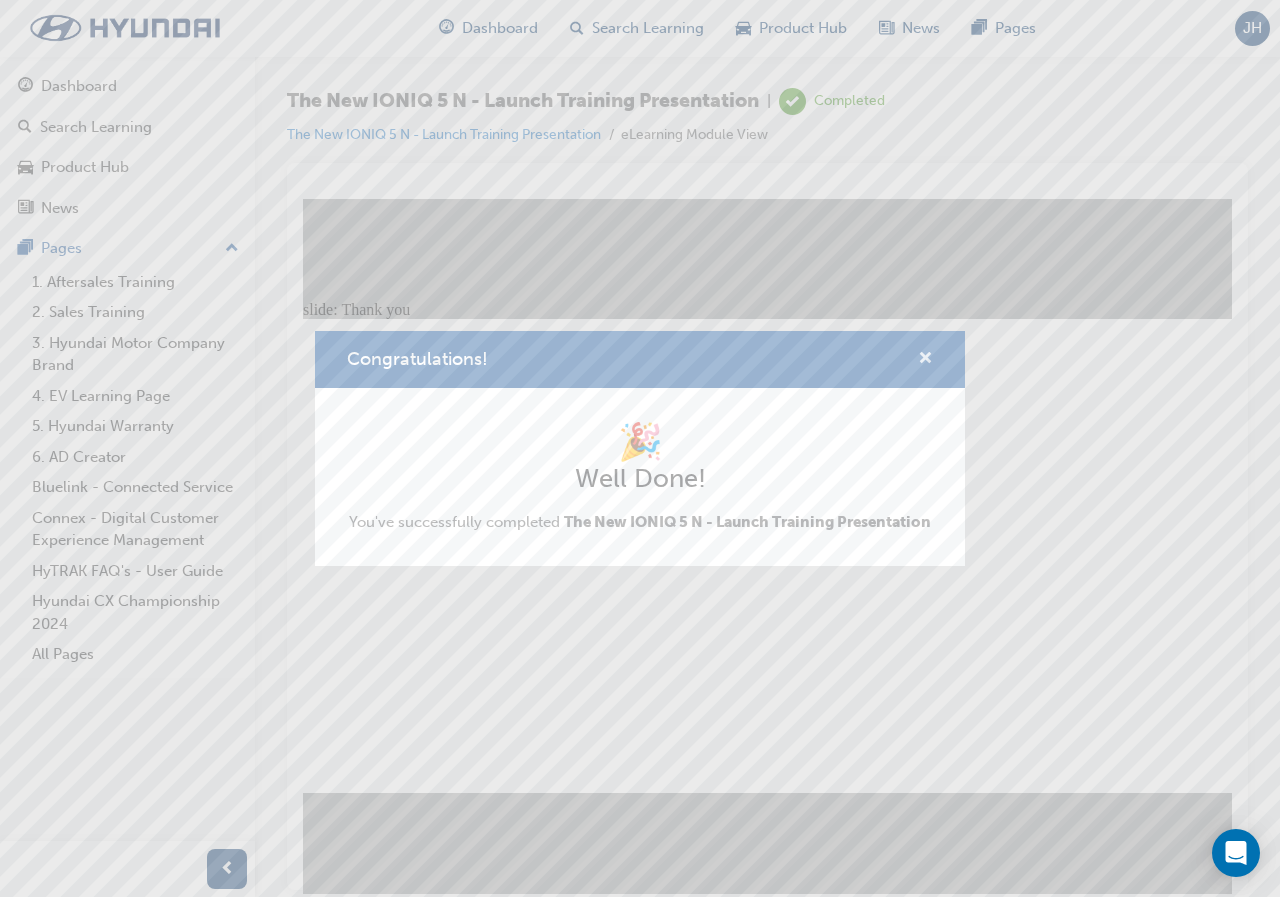click at bounding box center (925, 360) 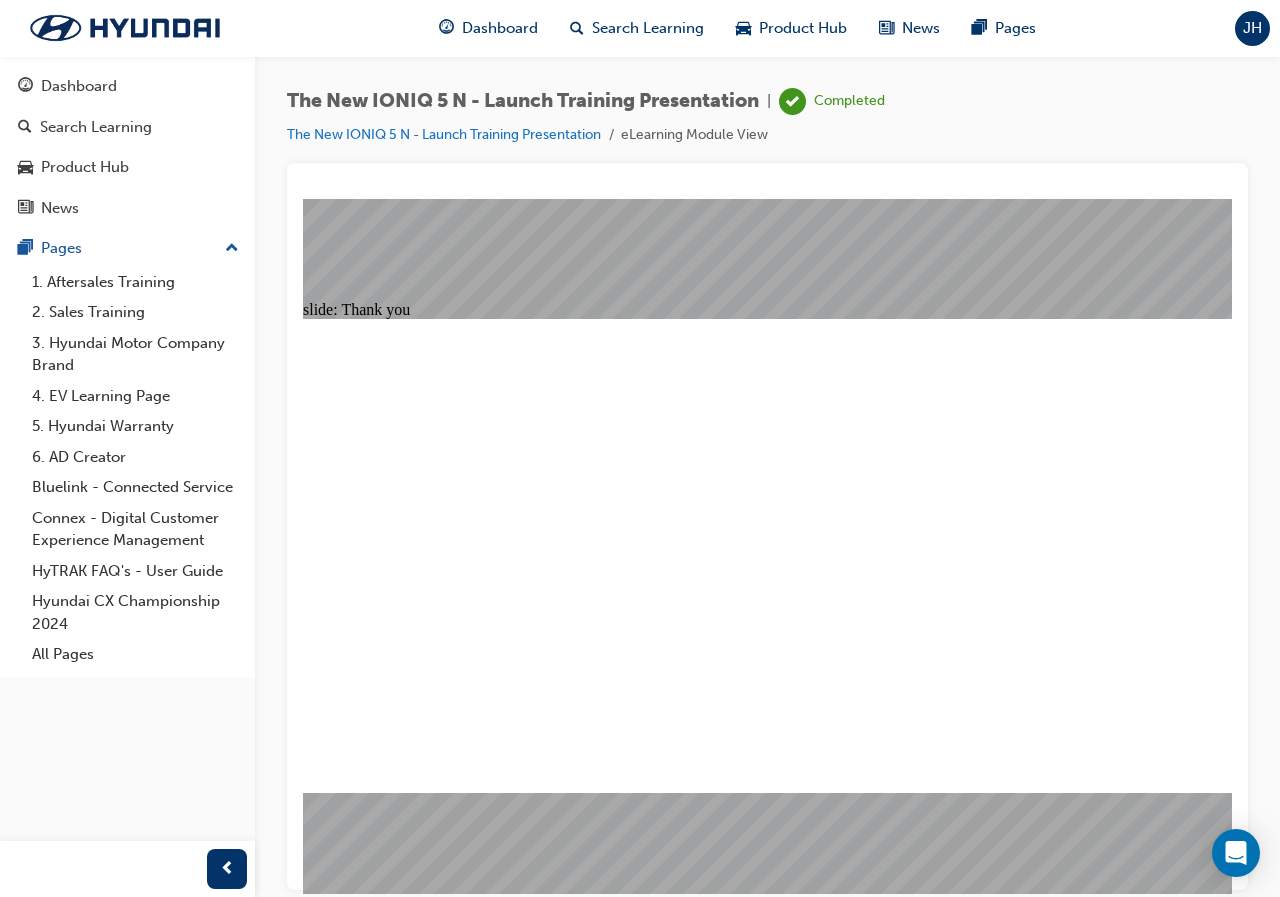 click 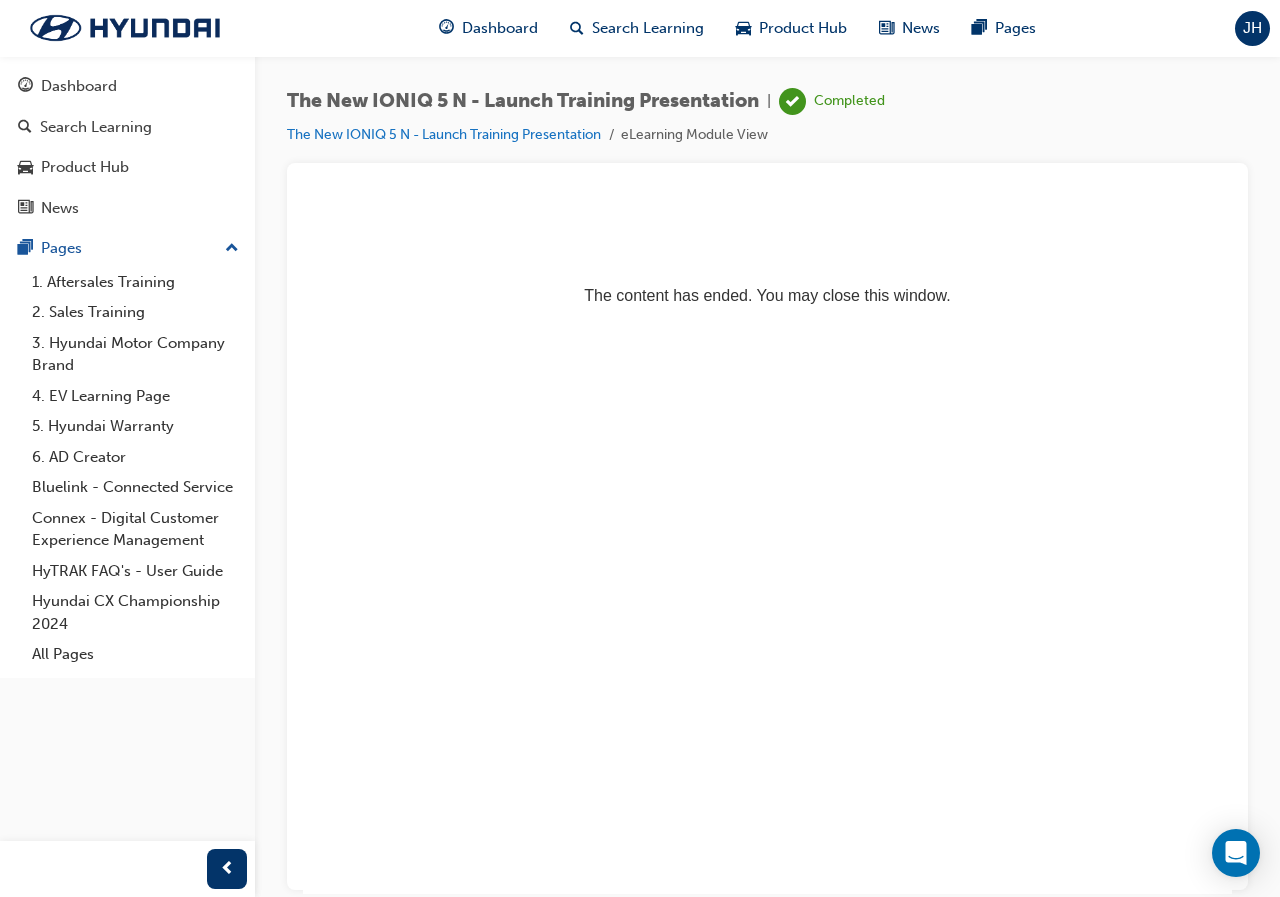 scroll, scrollTop: 0, scrollLeft: 0, axis: both 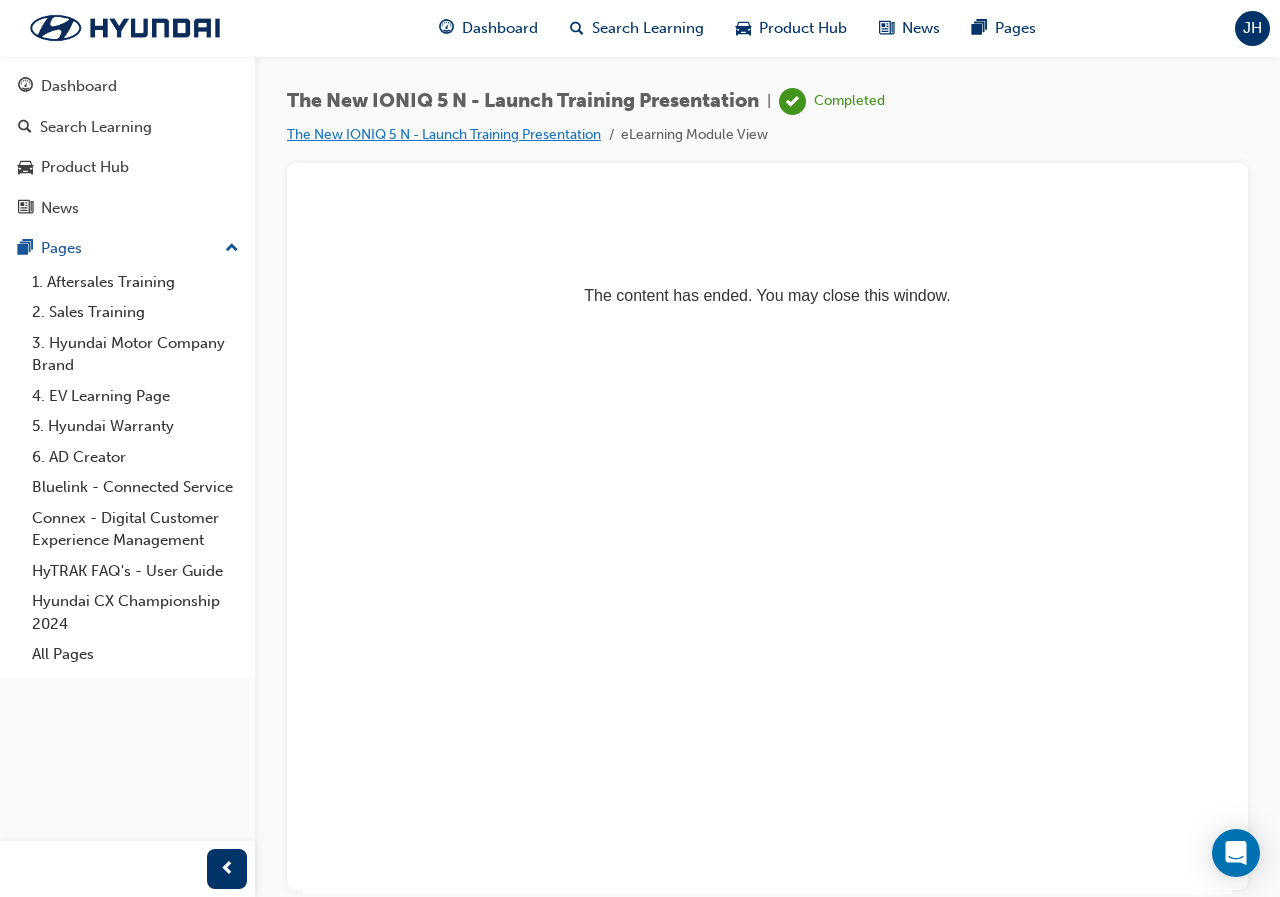 click on "The New IONIQ 5 N - Launch Training Presentation" at bounding box center [444, 134] 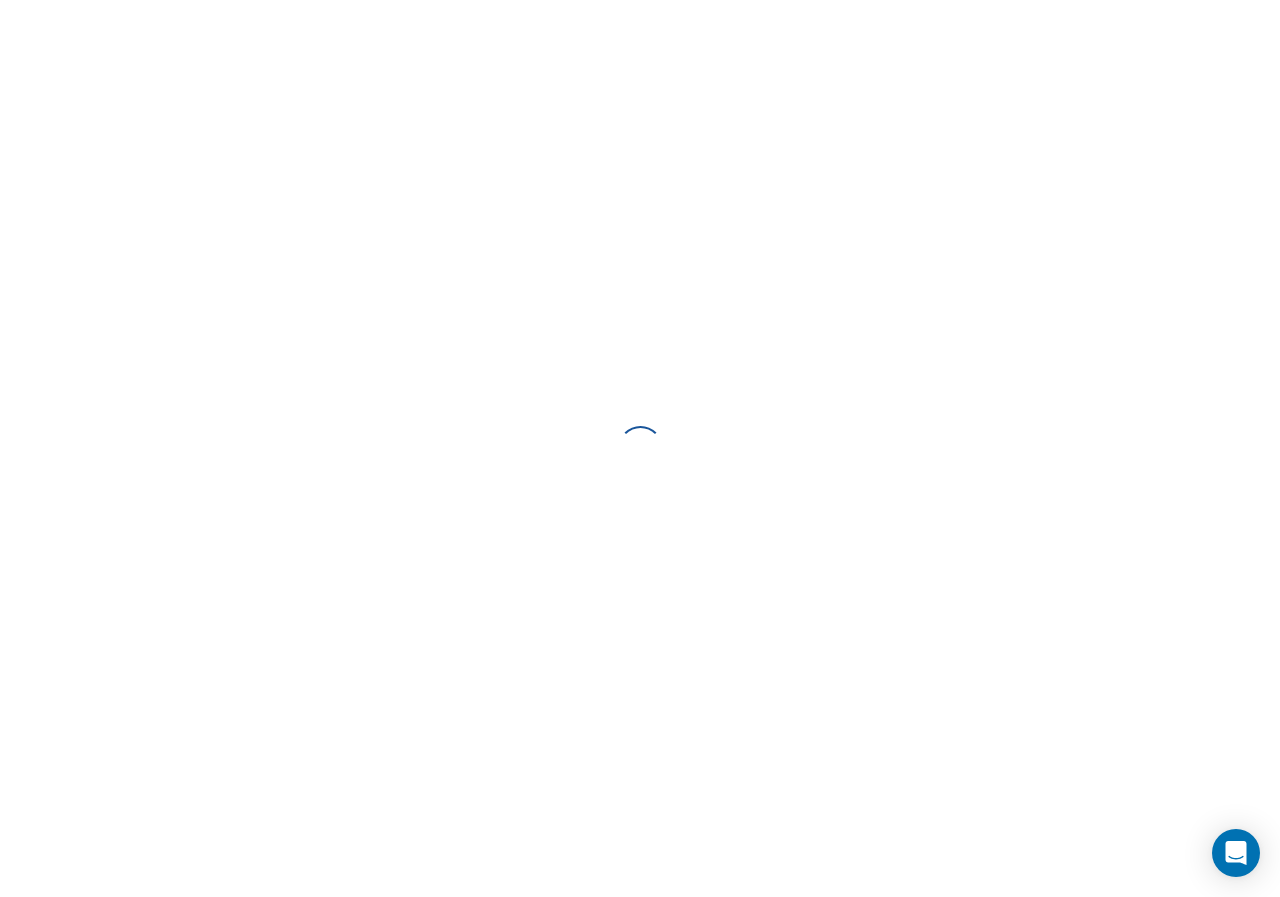 scroll, scrollTop: 0, scrollLeft: 0, axis: both 